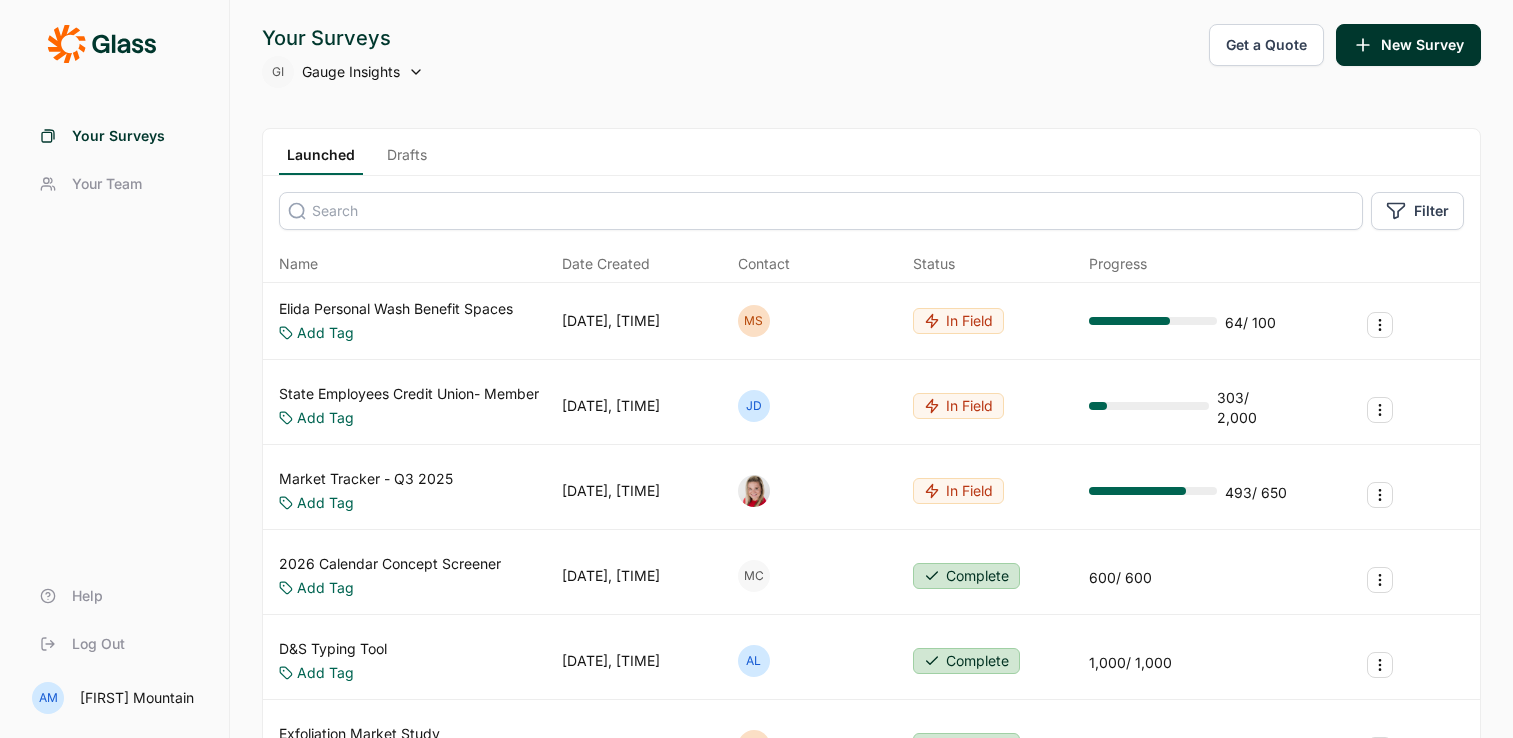 scroll, scrollTop: 0, scrollLeft: 0, axis: both 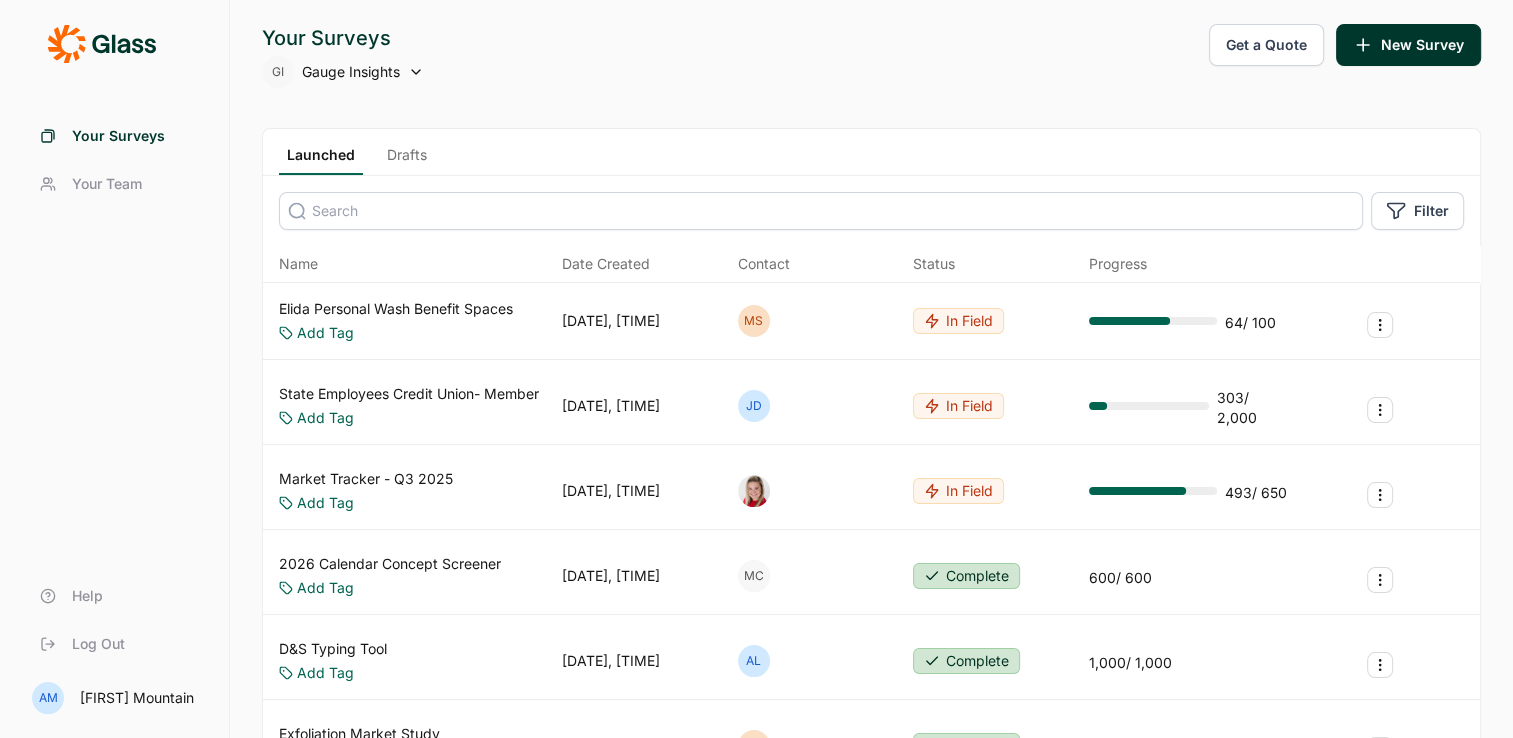 click on "Drafts" at bounding box center [407, 160] 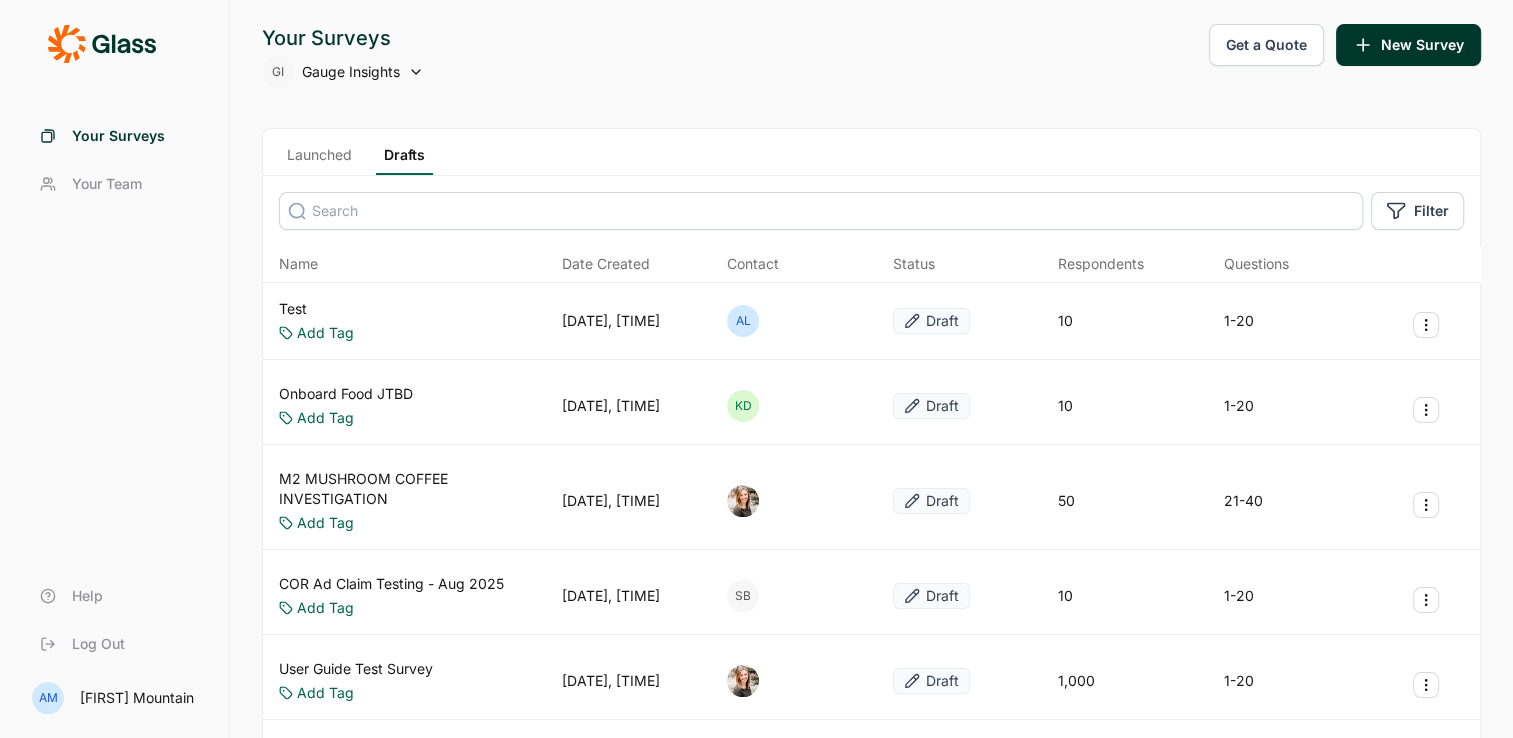 click 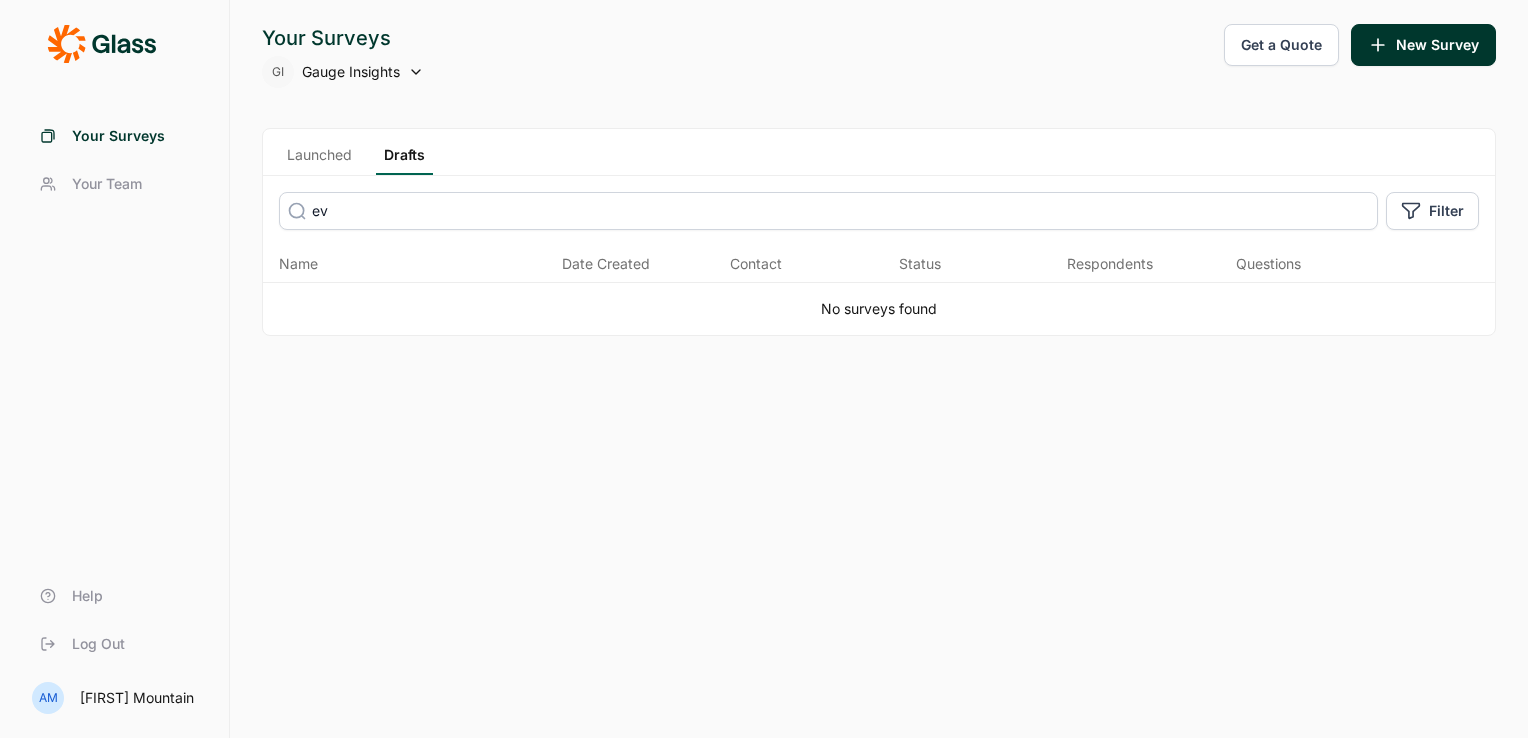 type on "e" 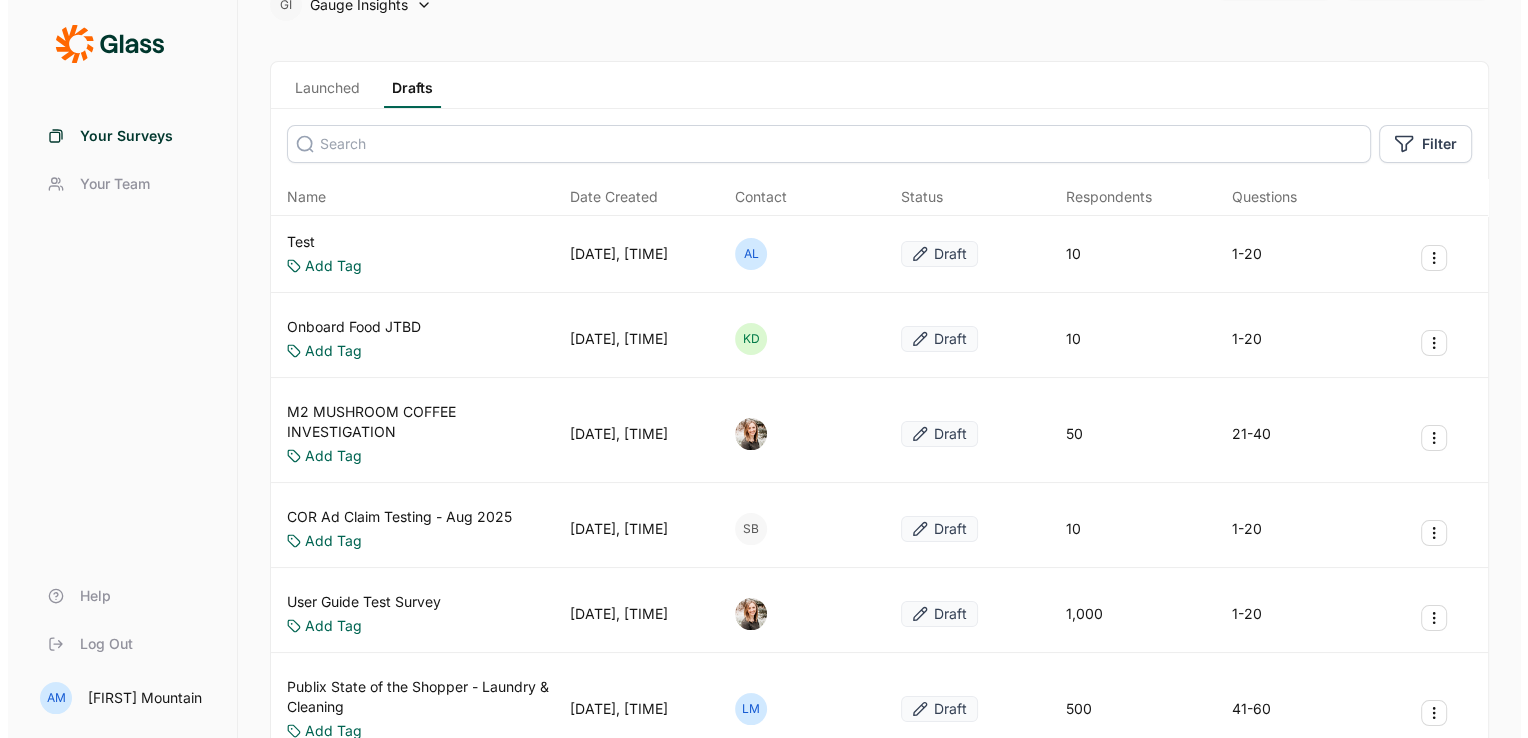 scroll, scrollTop: 0, scrollLeft: 0, axis: both 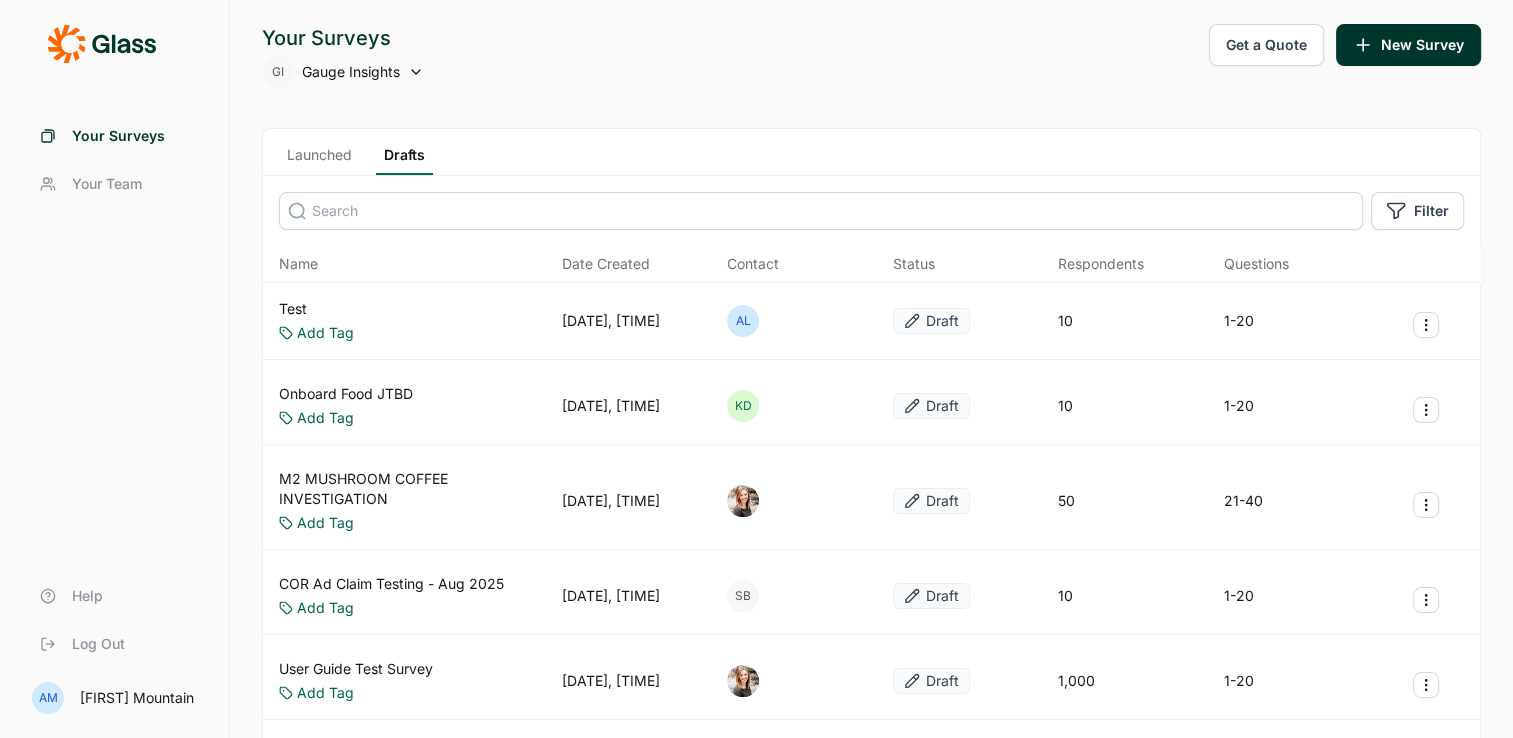 click at bounding box center (821, 211) 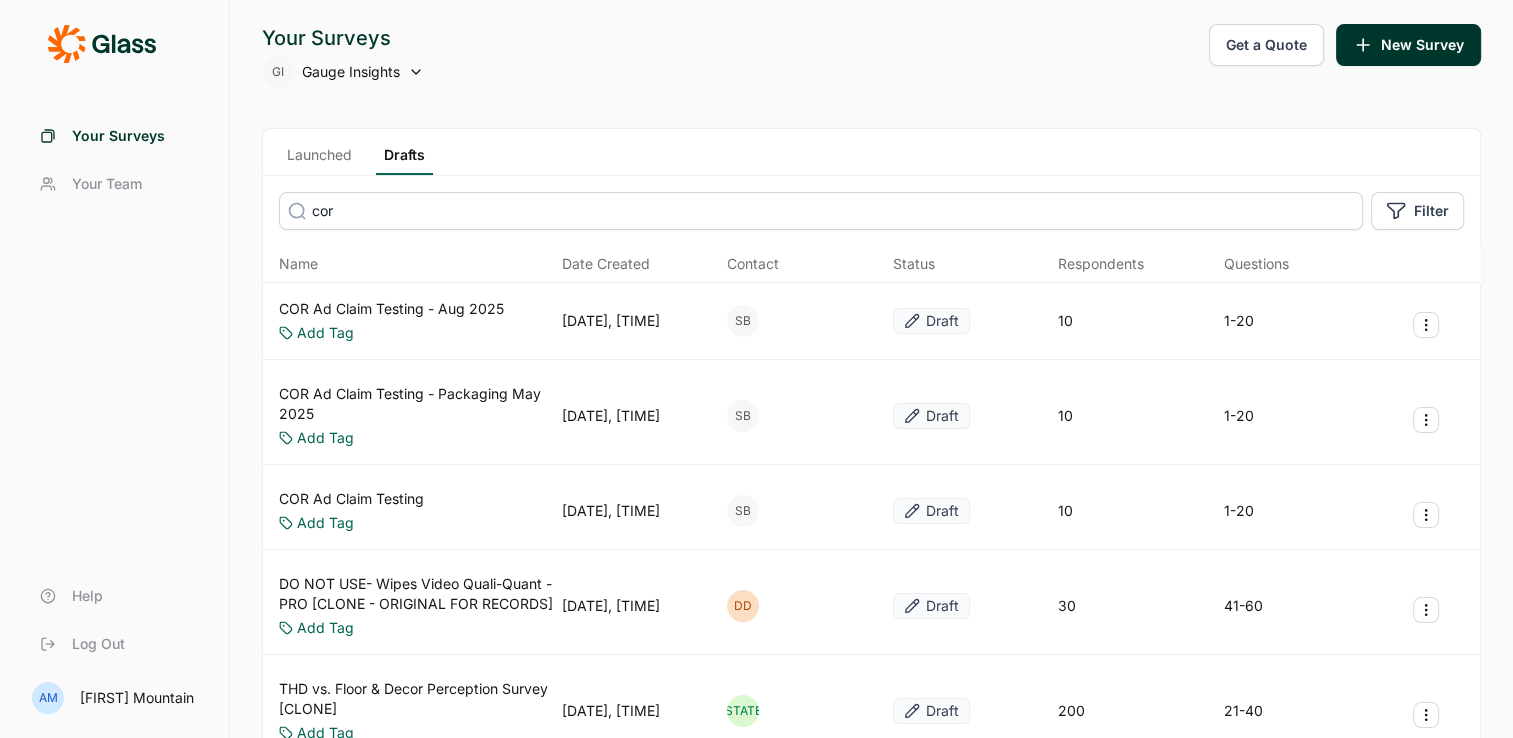 type on "cor" 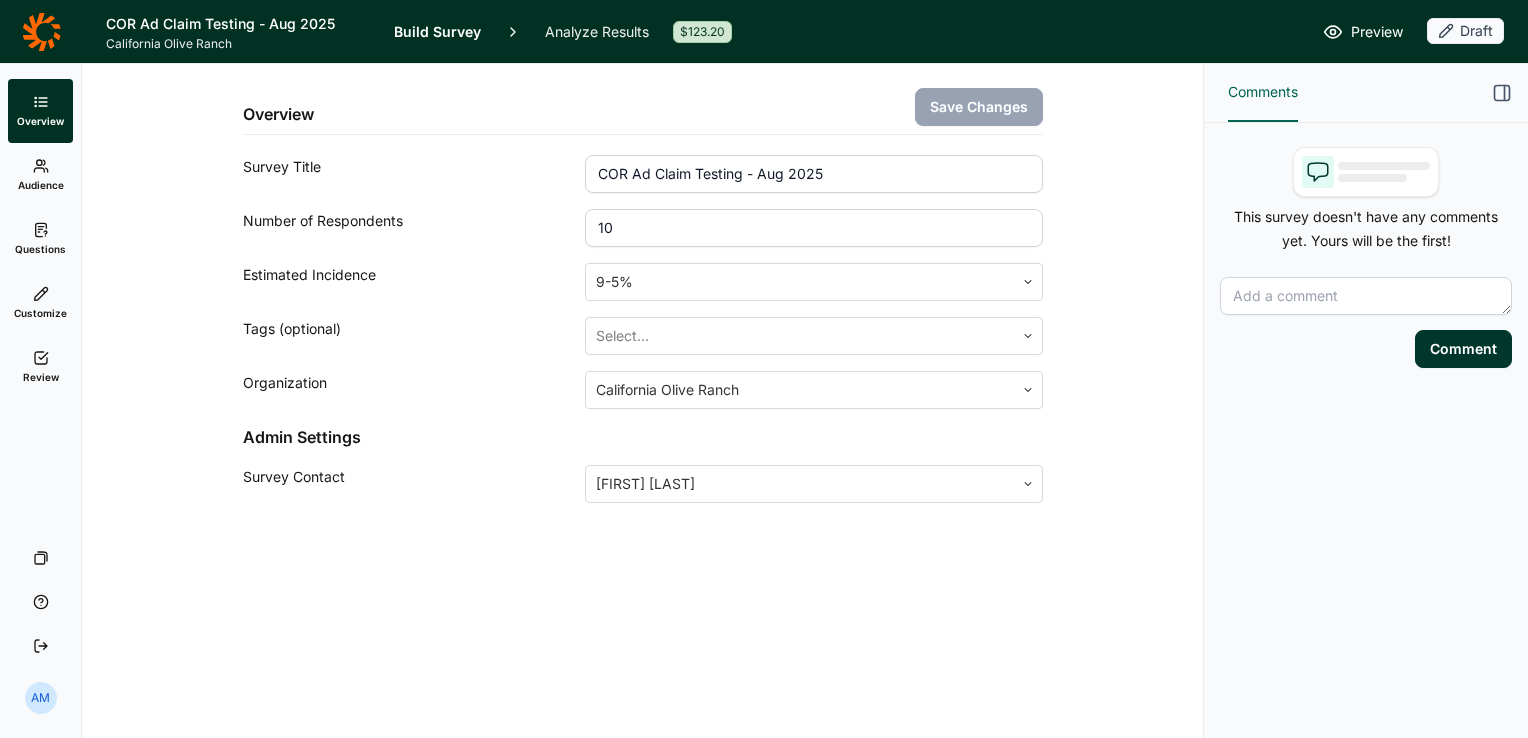 click on "Audience" at bounding box center (40, 175) 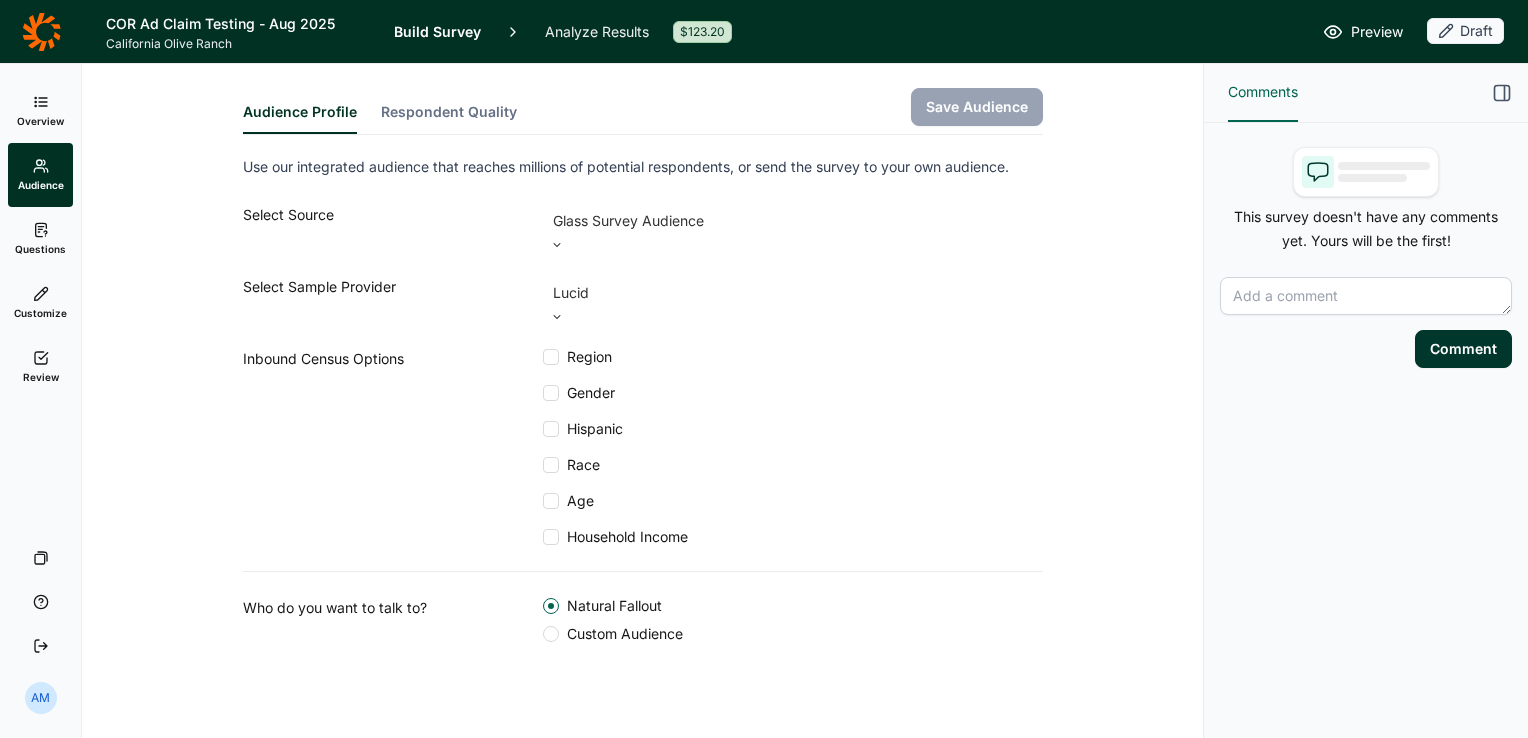 click 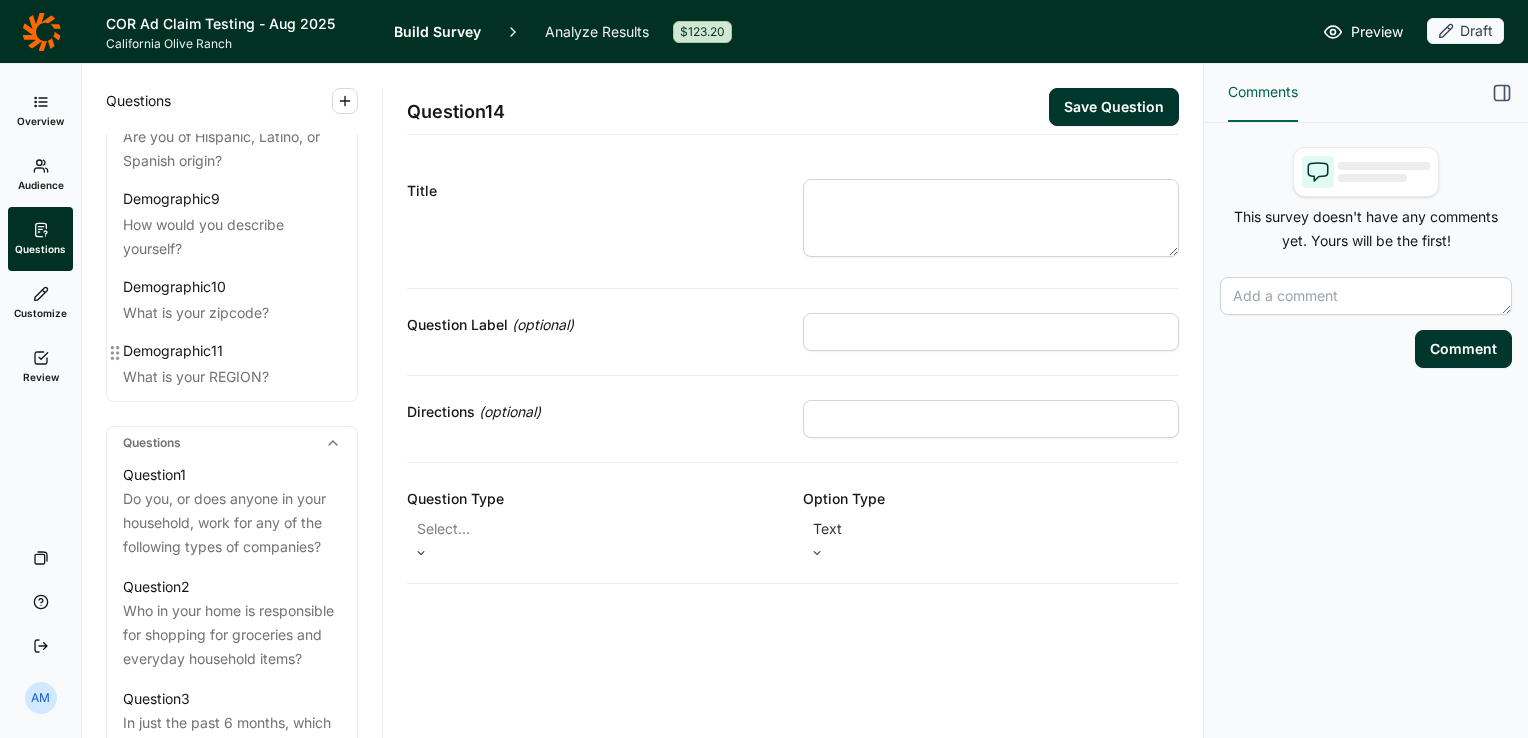 scroll, scrollTop: 0, scrollLeft: 0, axis: both 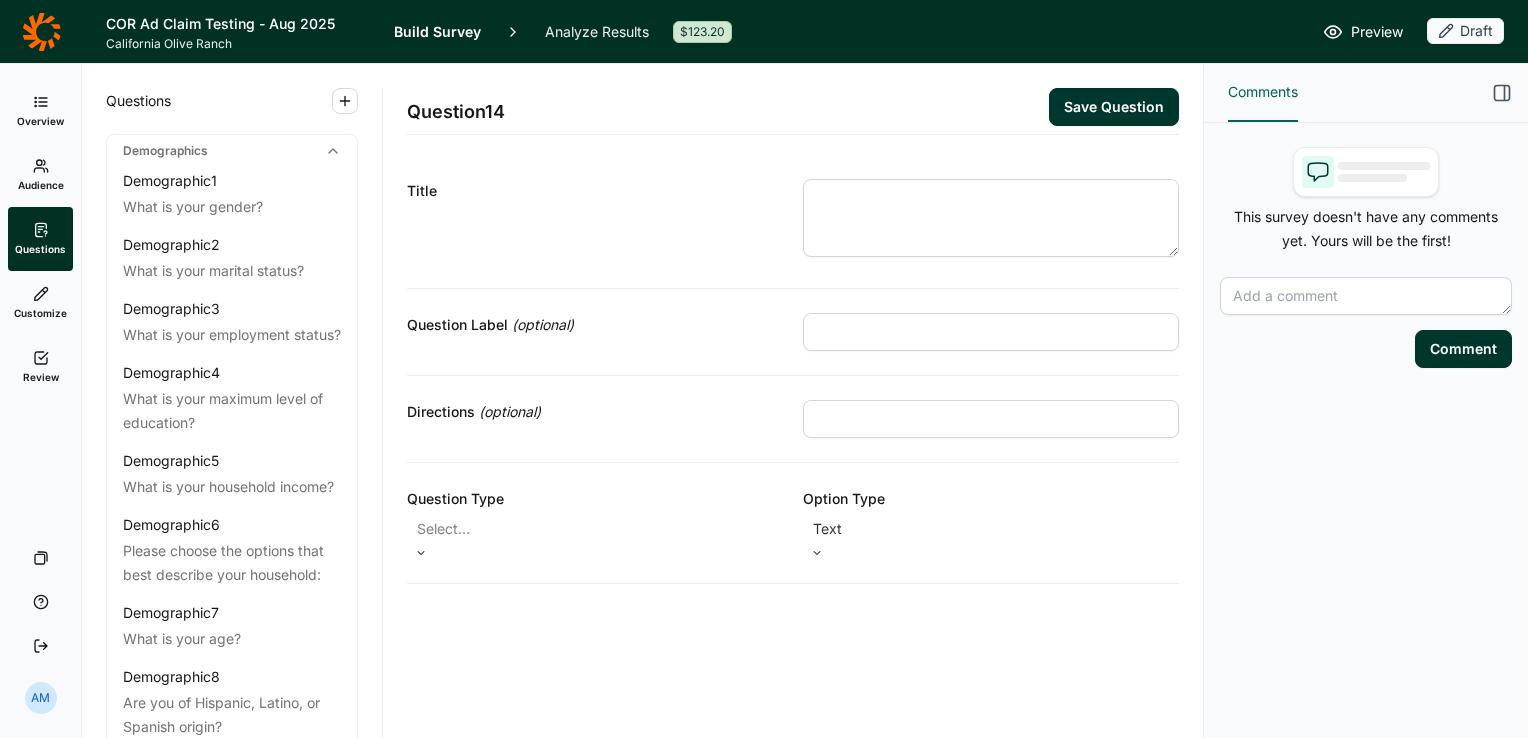 click on "Audience" at bounding box center [40, 175] 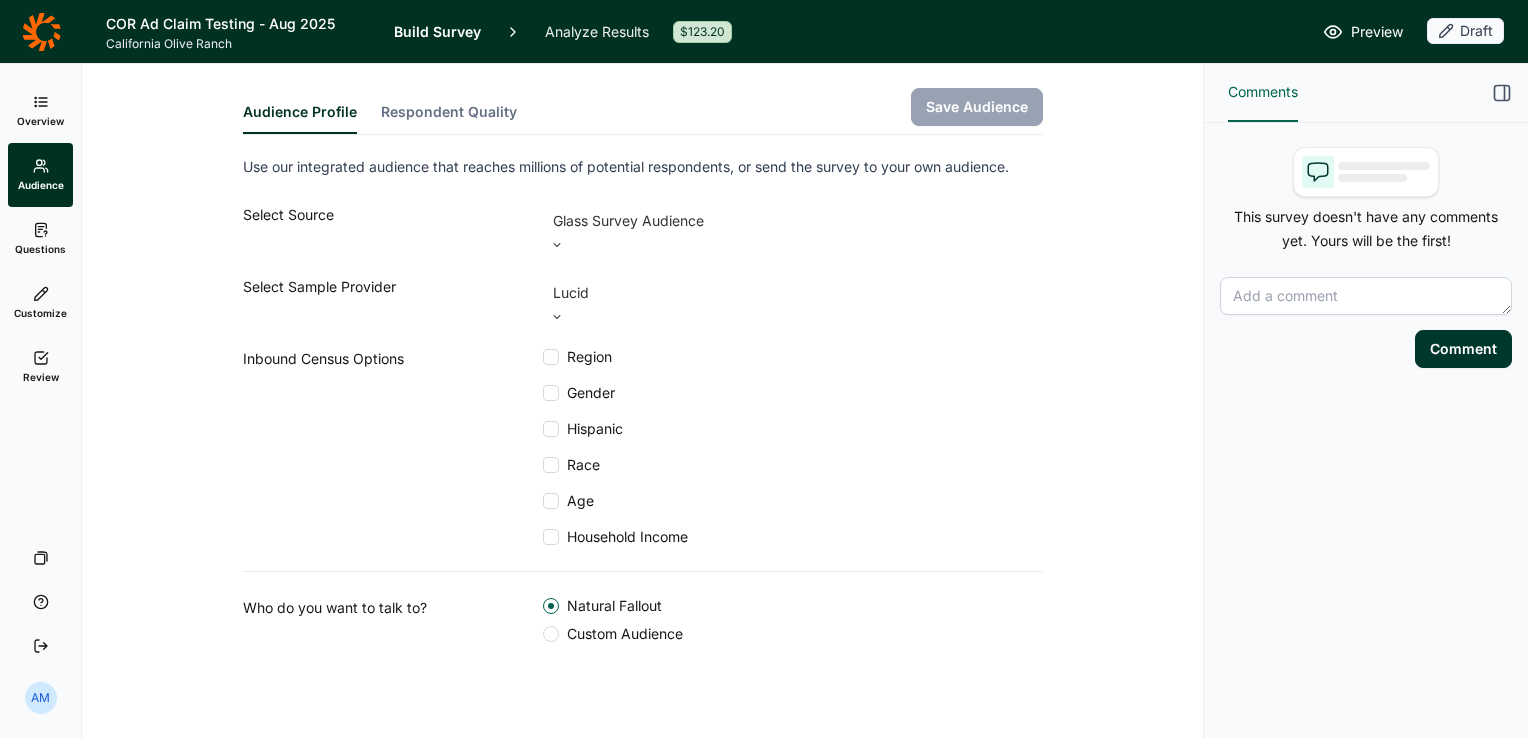 click 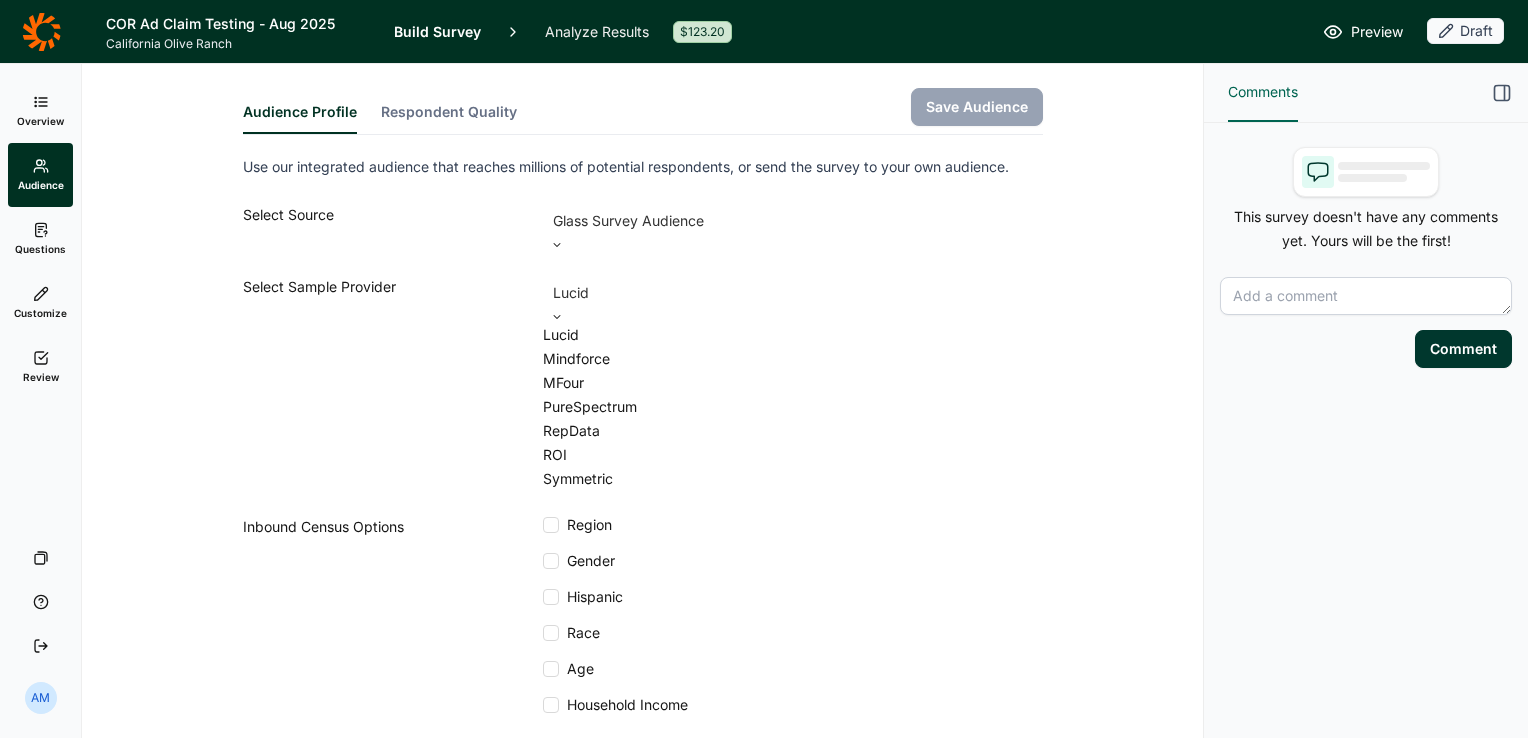 click on "PureSpectrum" at bounding box center (793, 407) 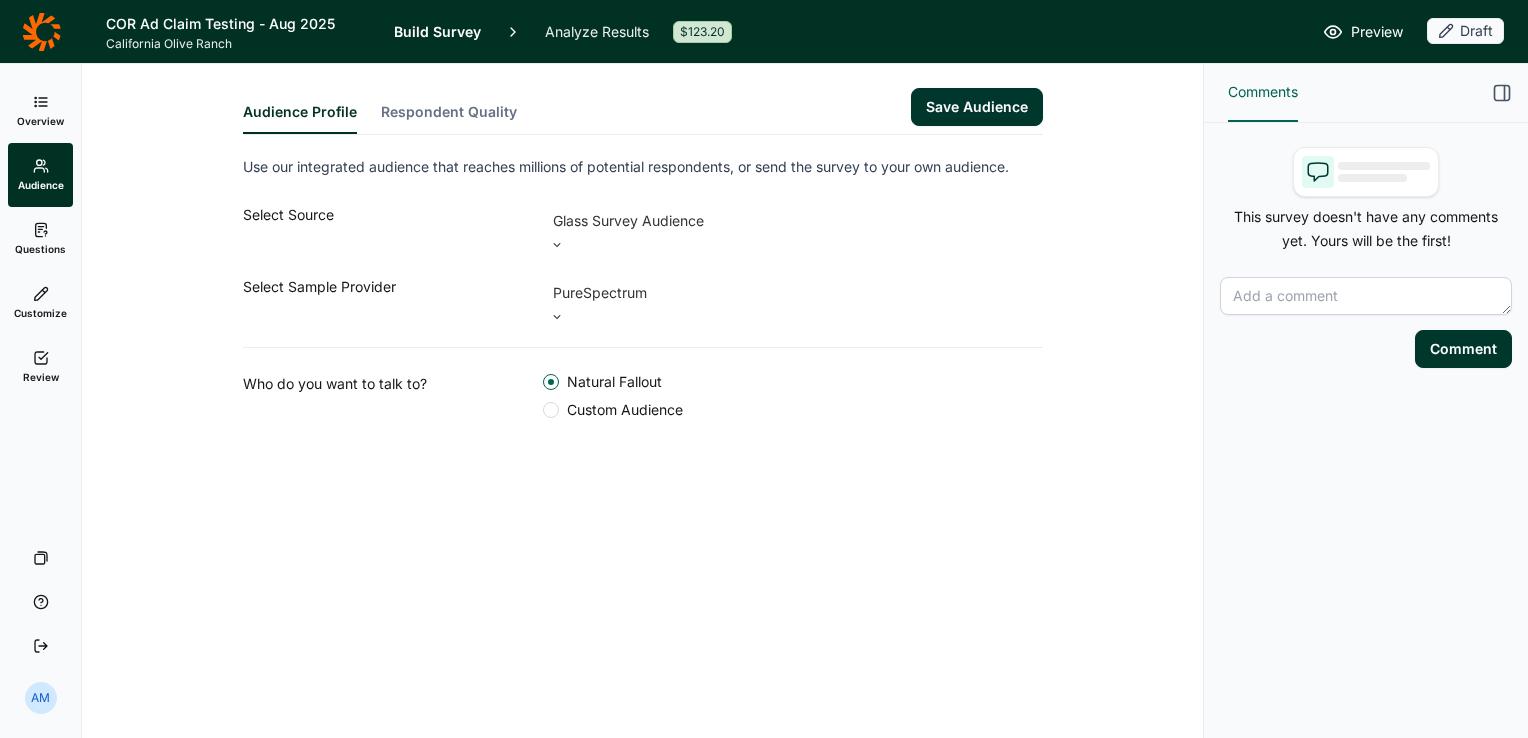 click 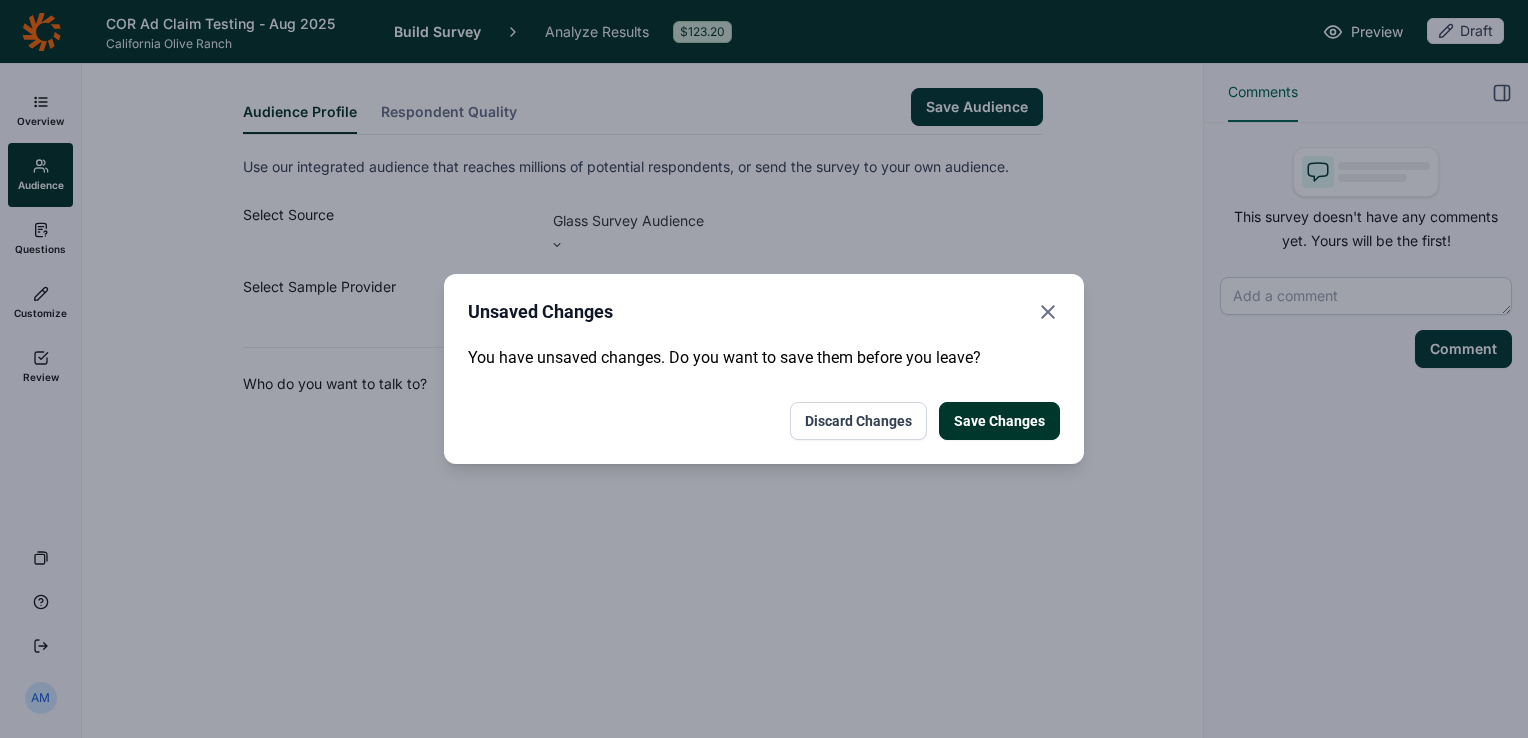 click on "Discard Changes" at bounding box center (858, 421) 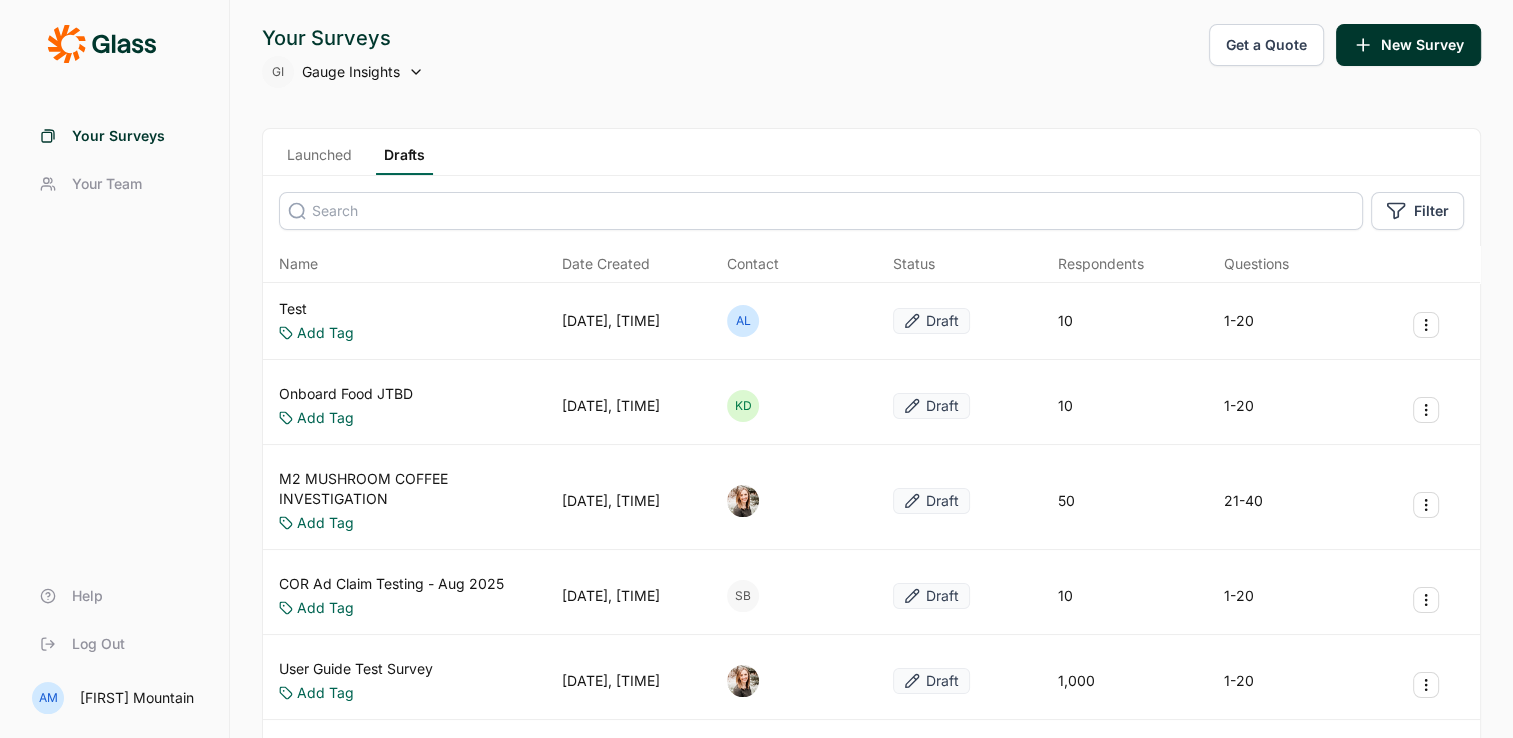 click at bounding box center (821, 211) 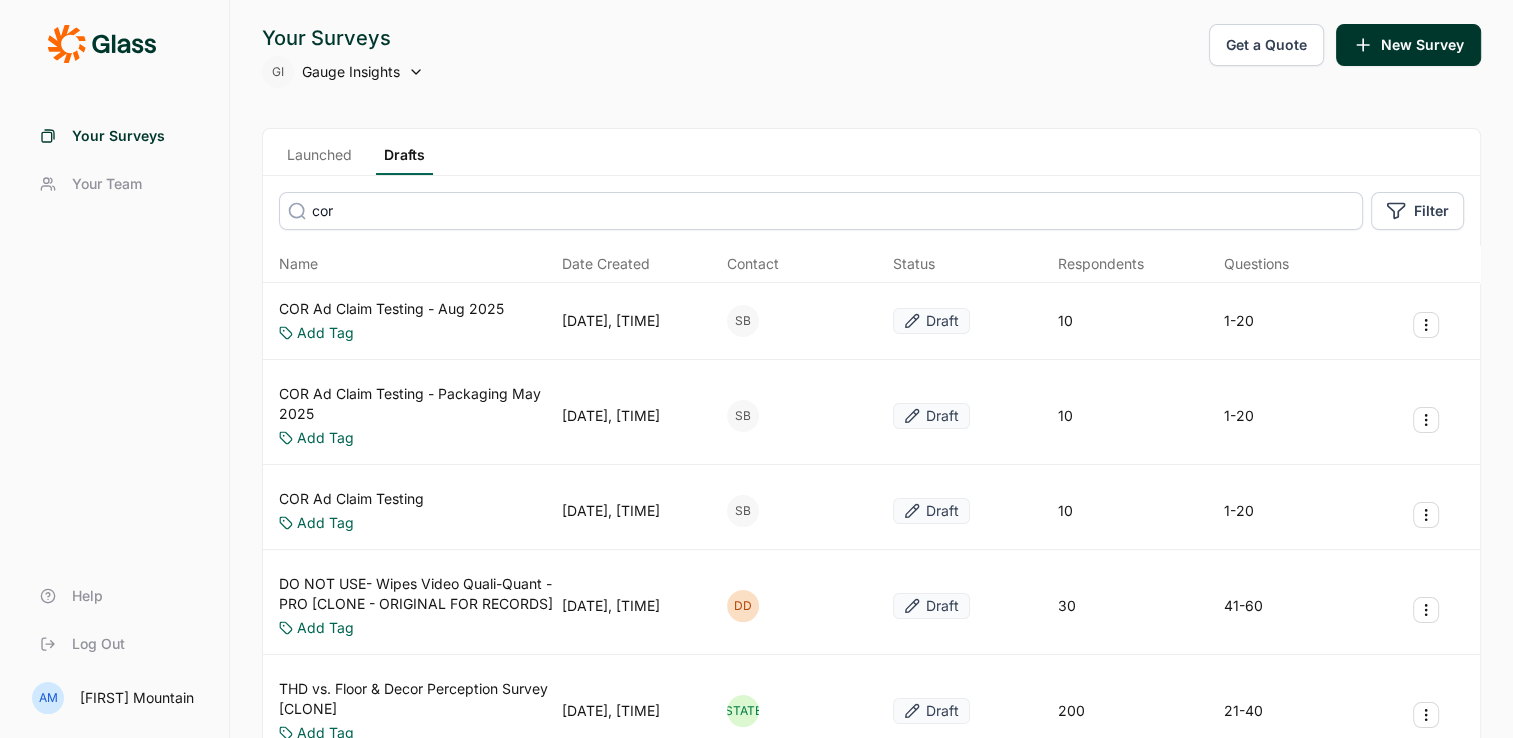 type on "cor" 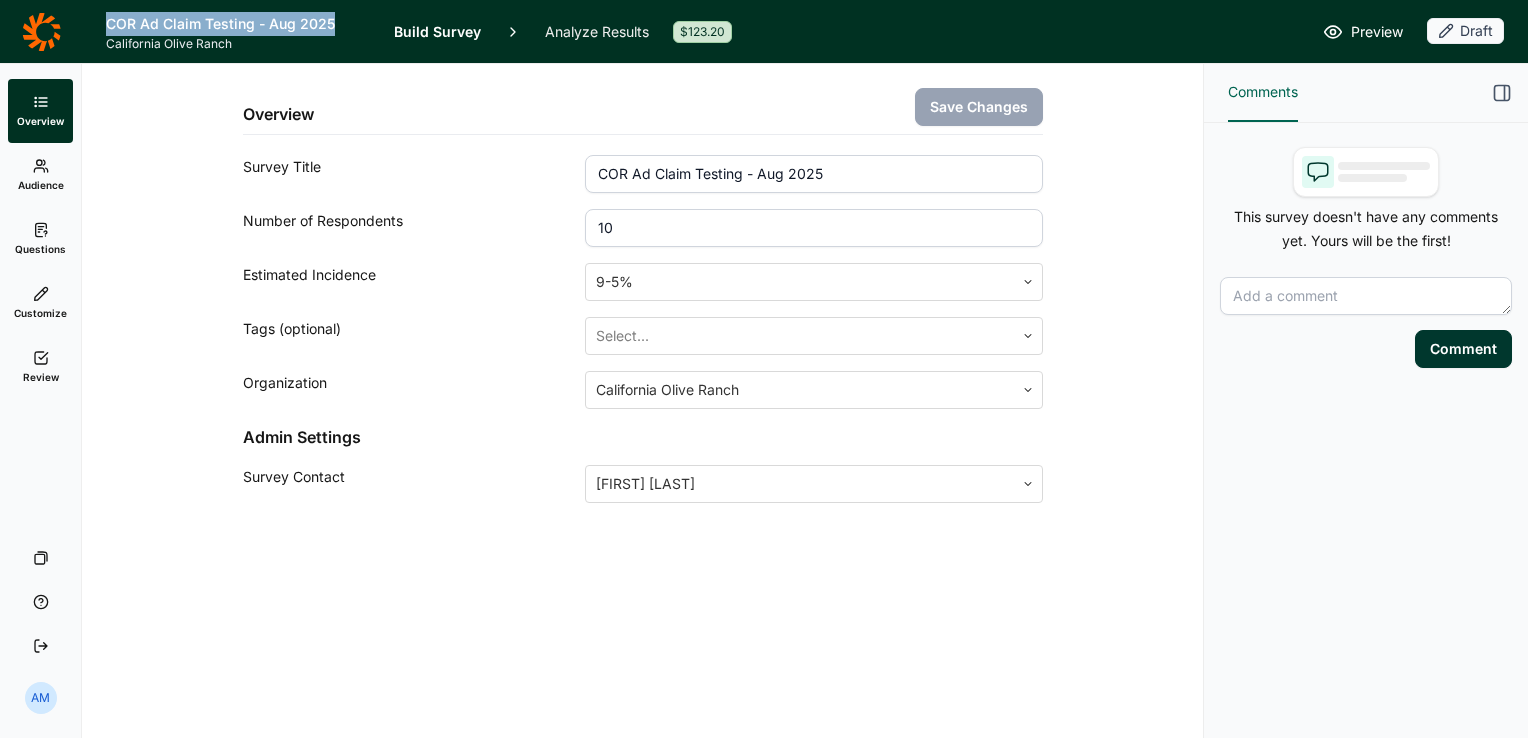 drag, startPoint x: 330, startPoint y: 22, endPoint x: 109, endPoint y: 22, distance: 221 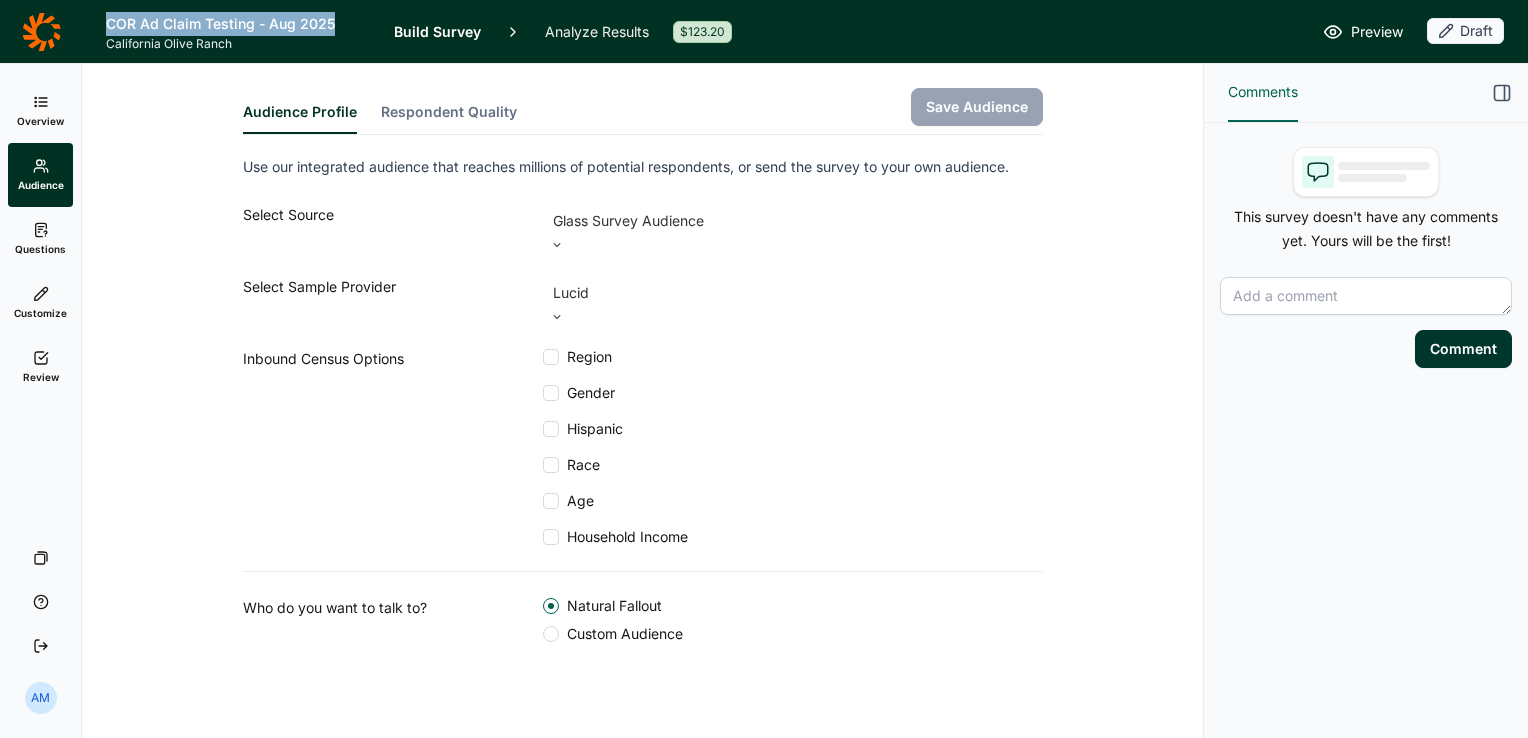 click on "COR Ad Claim Testing - Aug 2025" at bounding box center (238, 24) 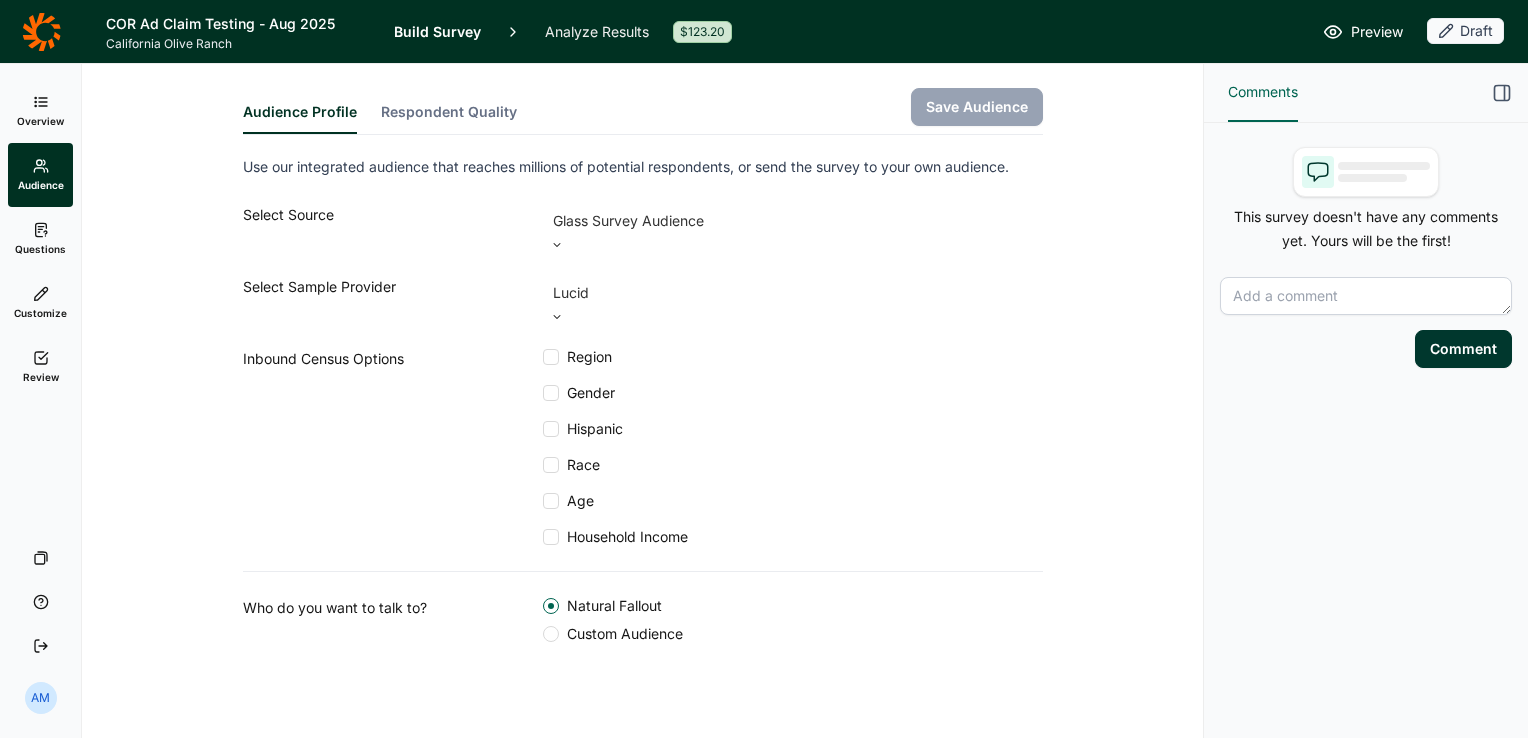 click on "Overview" at bounding box center (40, 111) 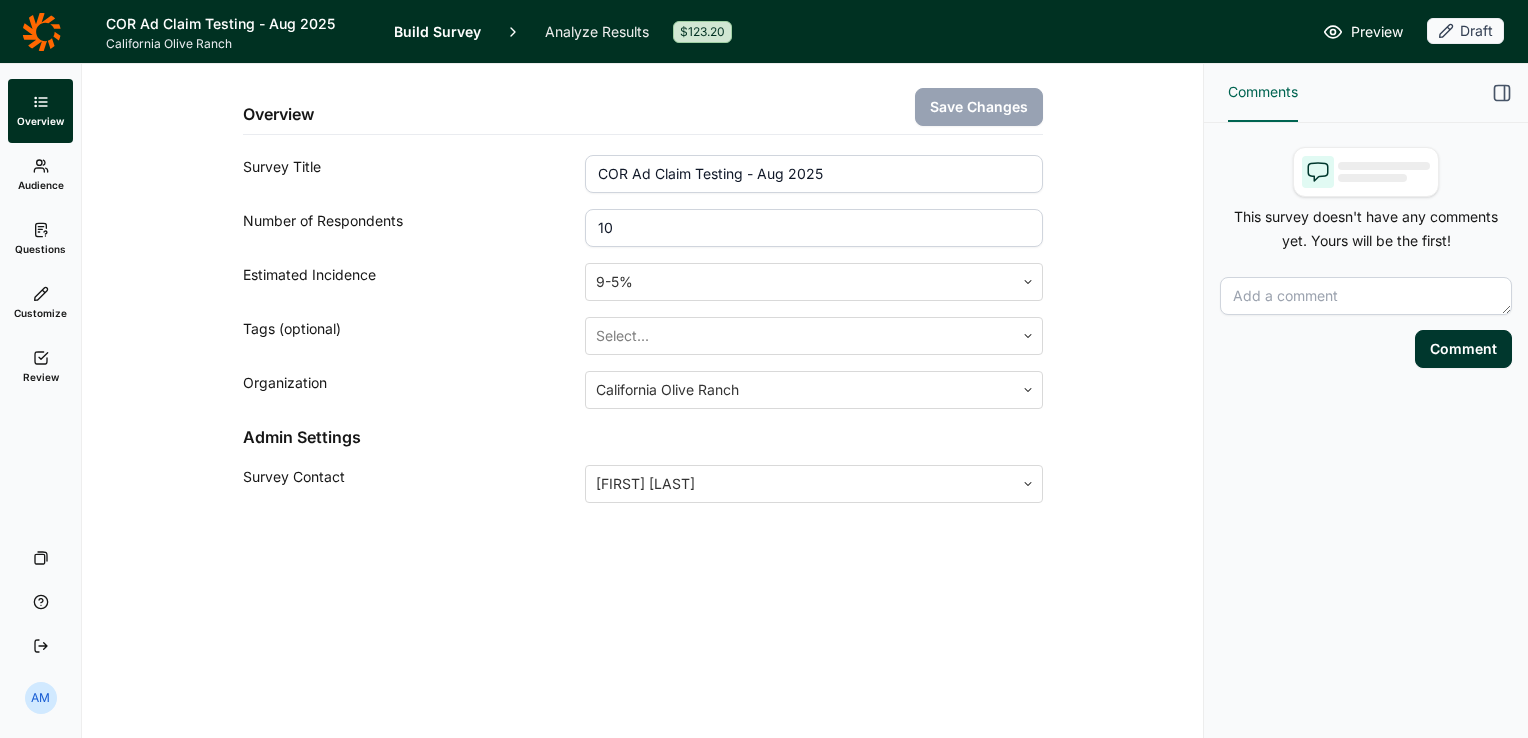 click 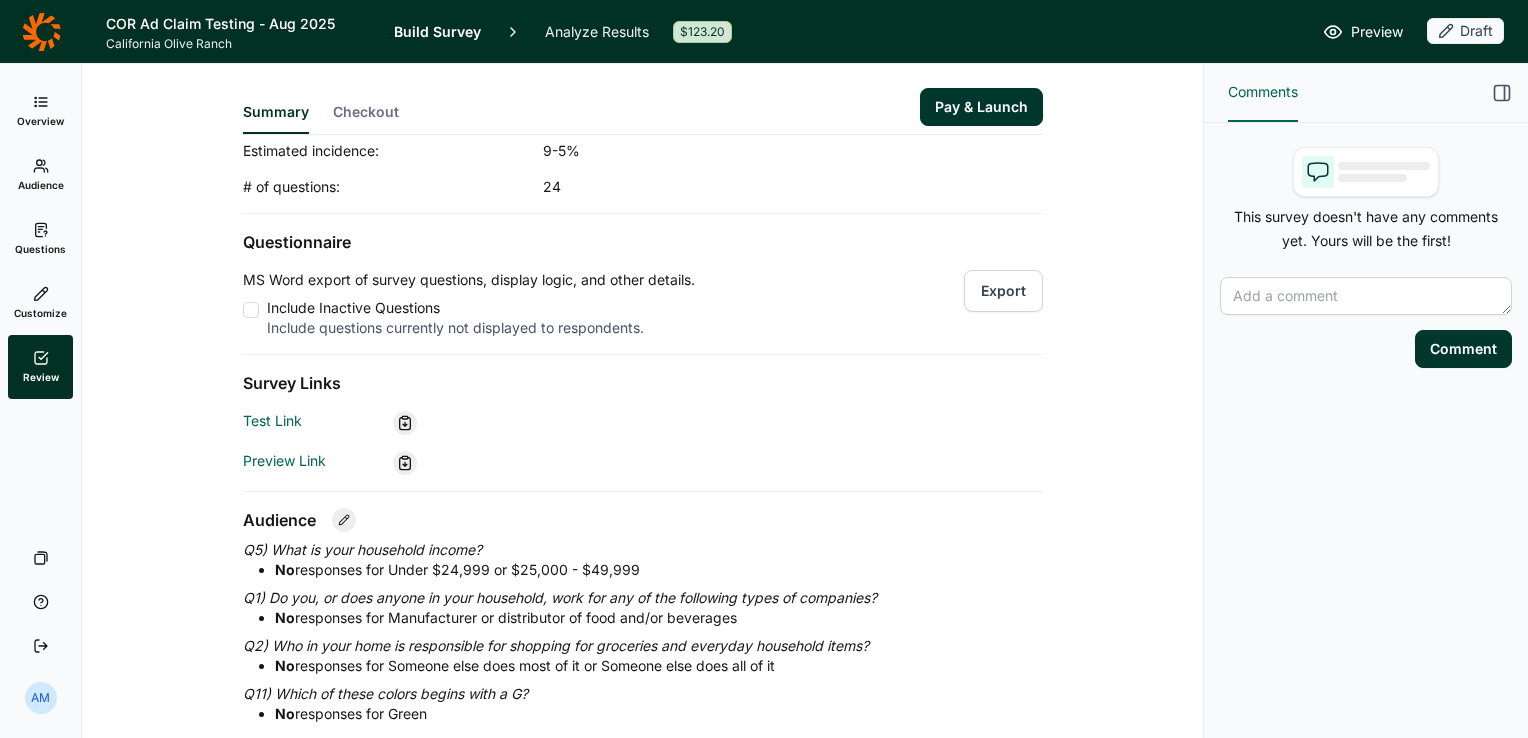 scroll, scrollTop: 0, scrollLeft: 0, axis: both 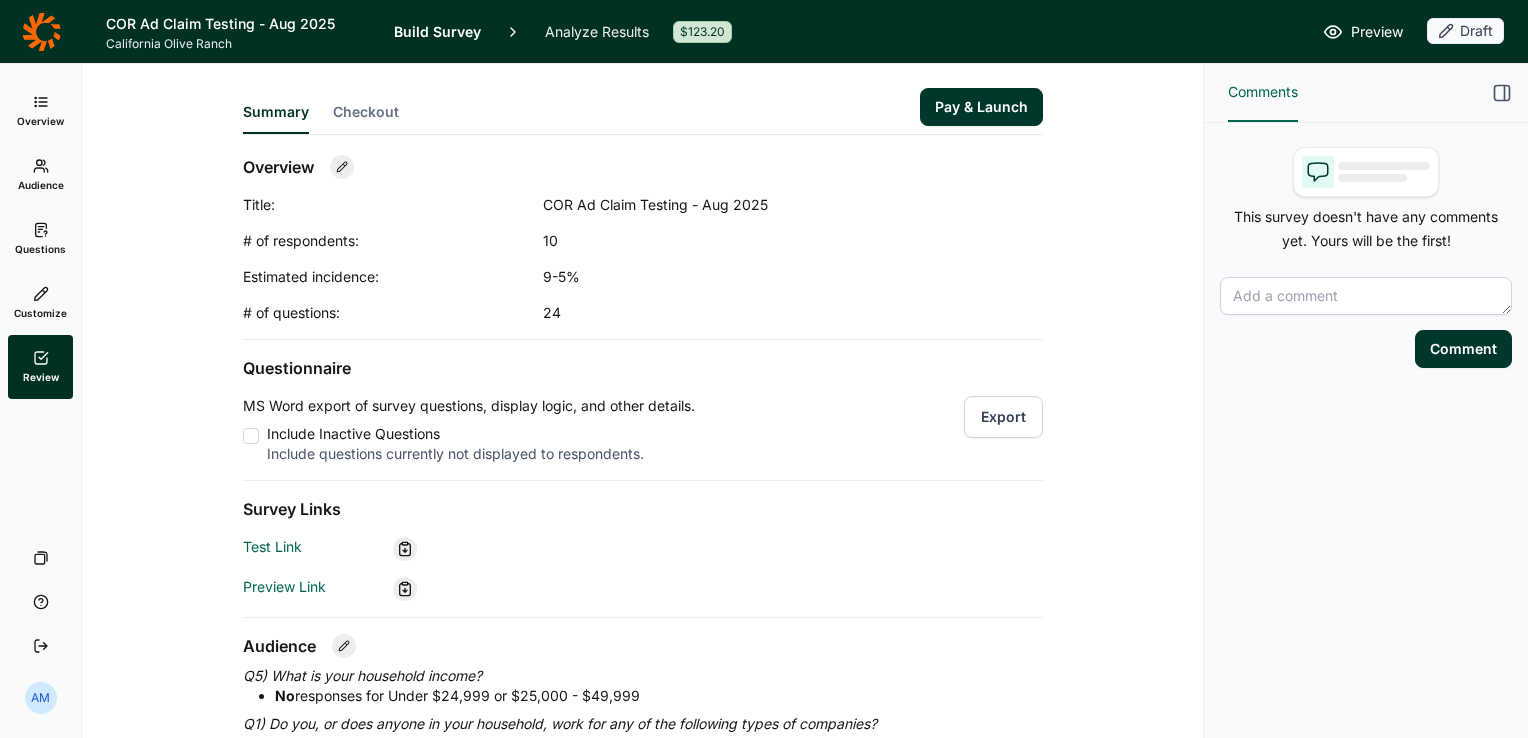 click 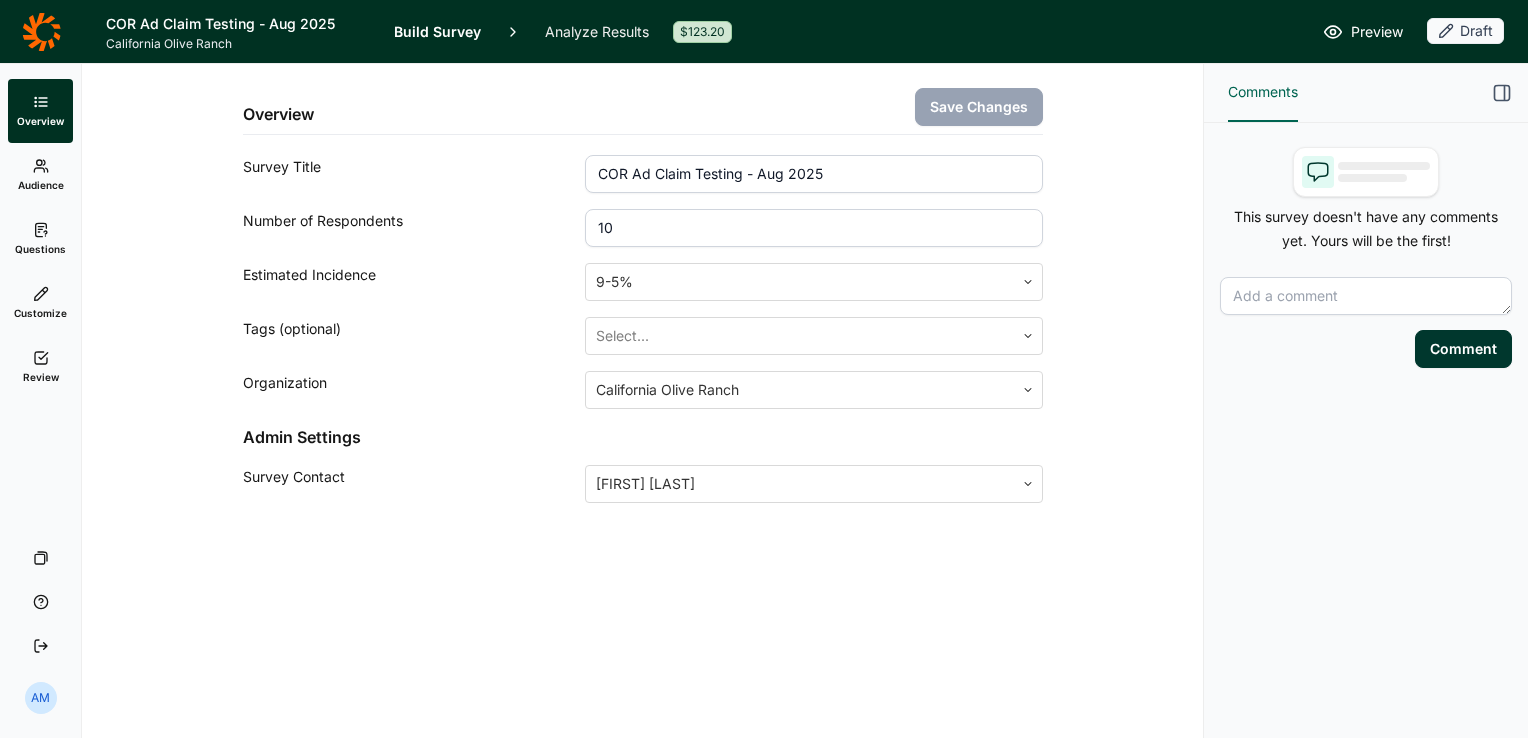 click 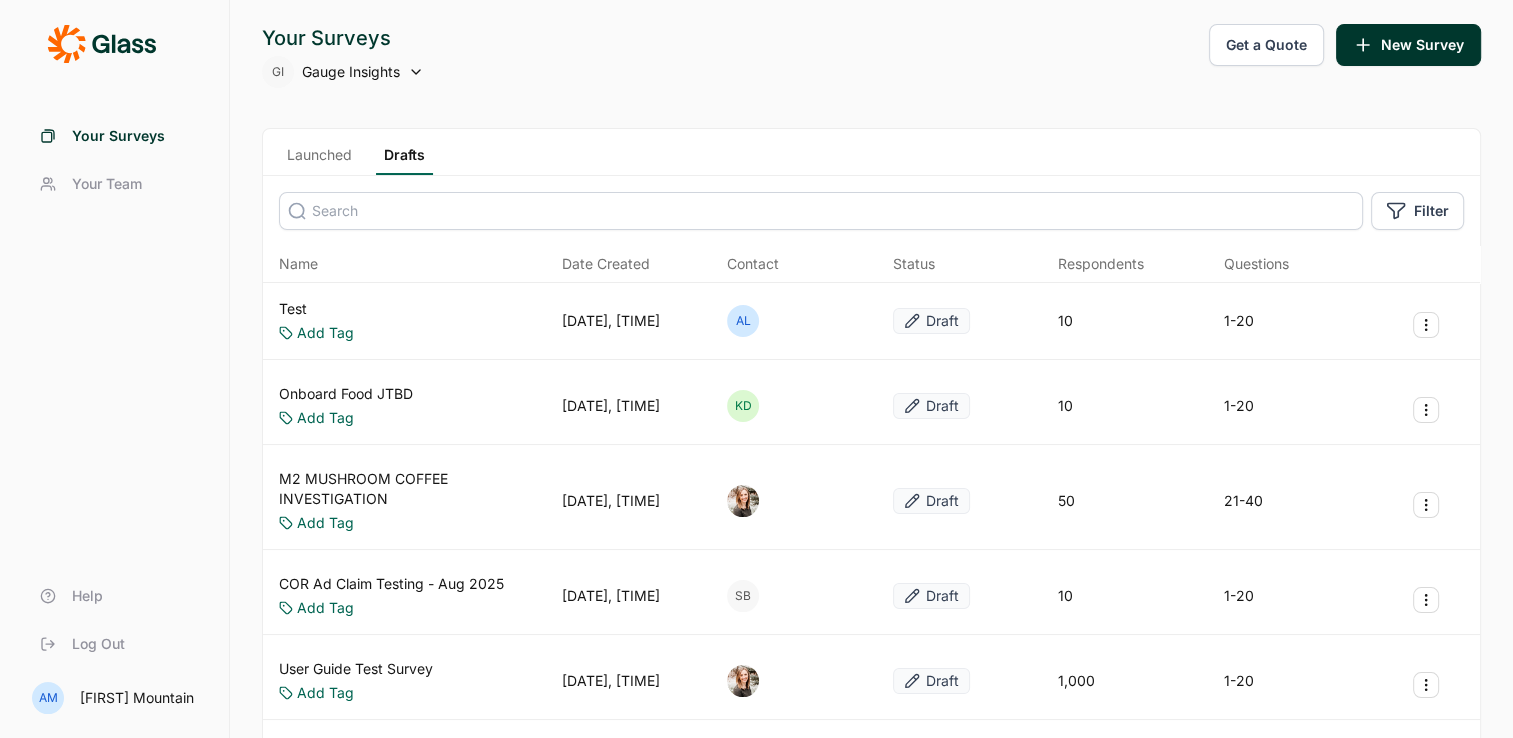 click on "Launched" at bounding box center [319, 160] 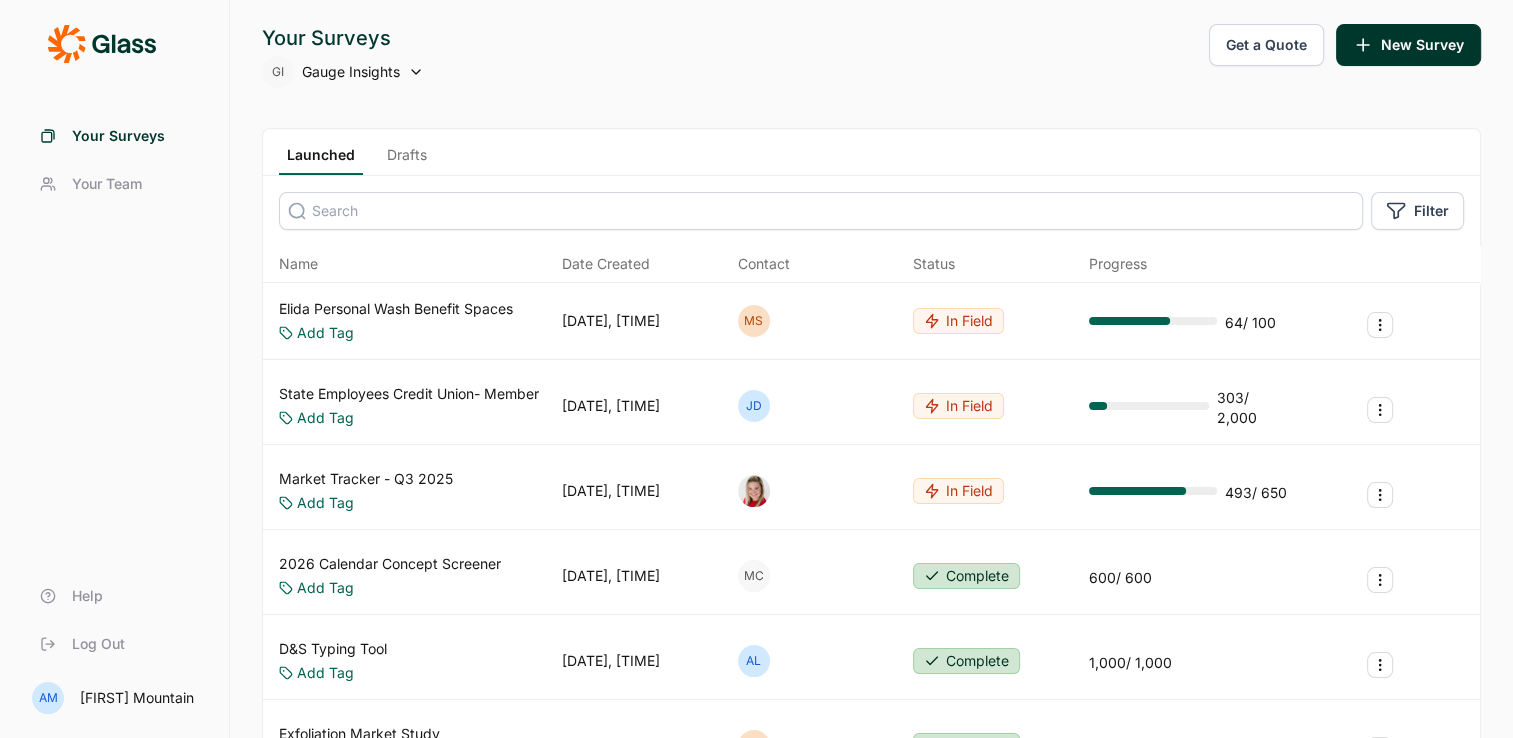 click on "Drafts" at bounding box center [407, 160] 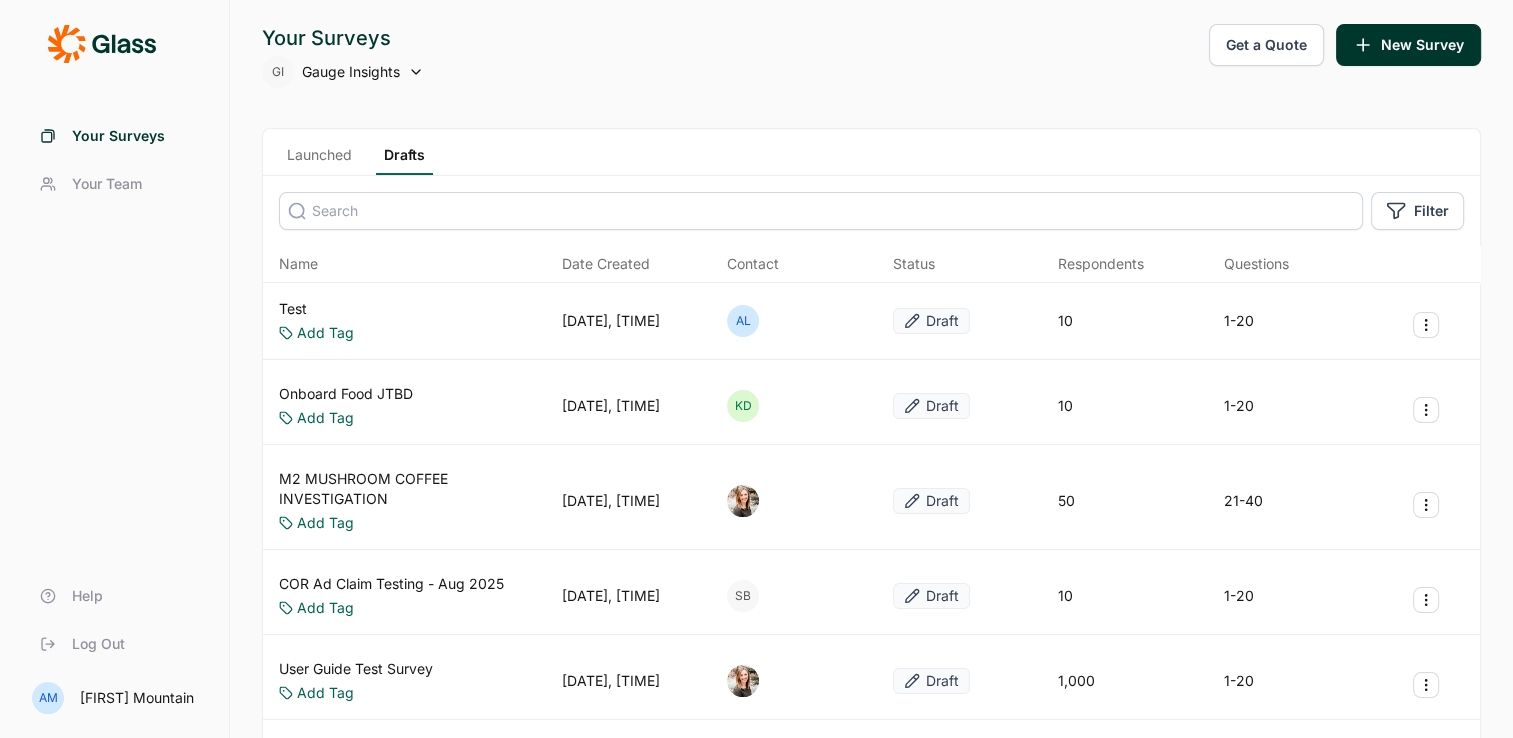 click at bounding box center (821, 211) 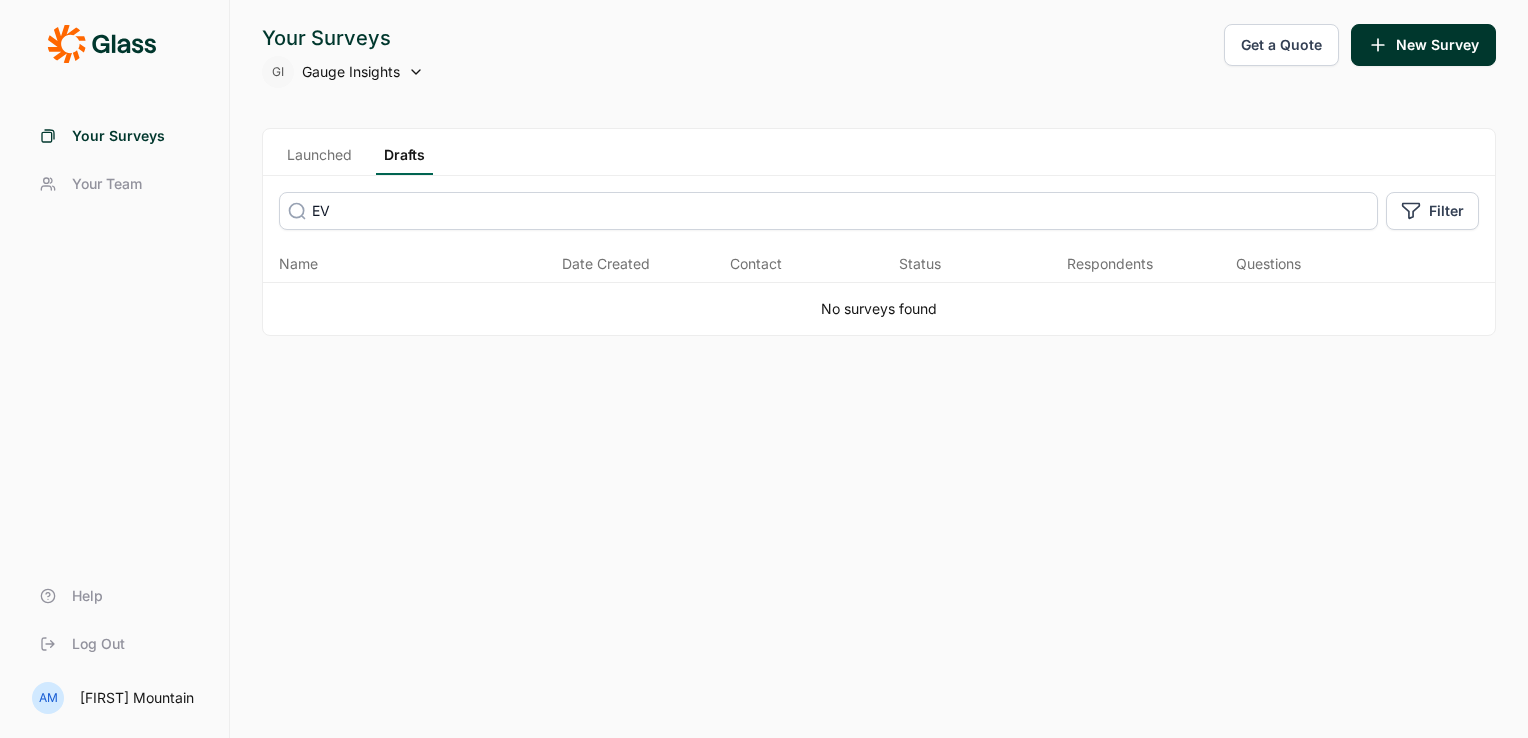 type on "E" 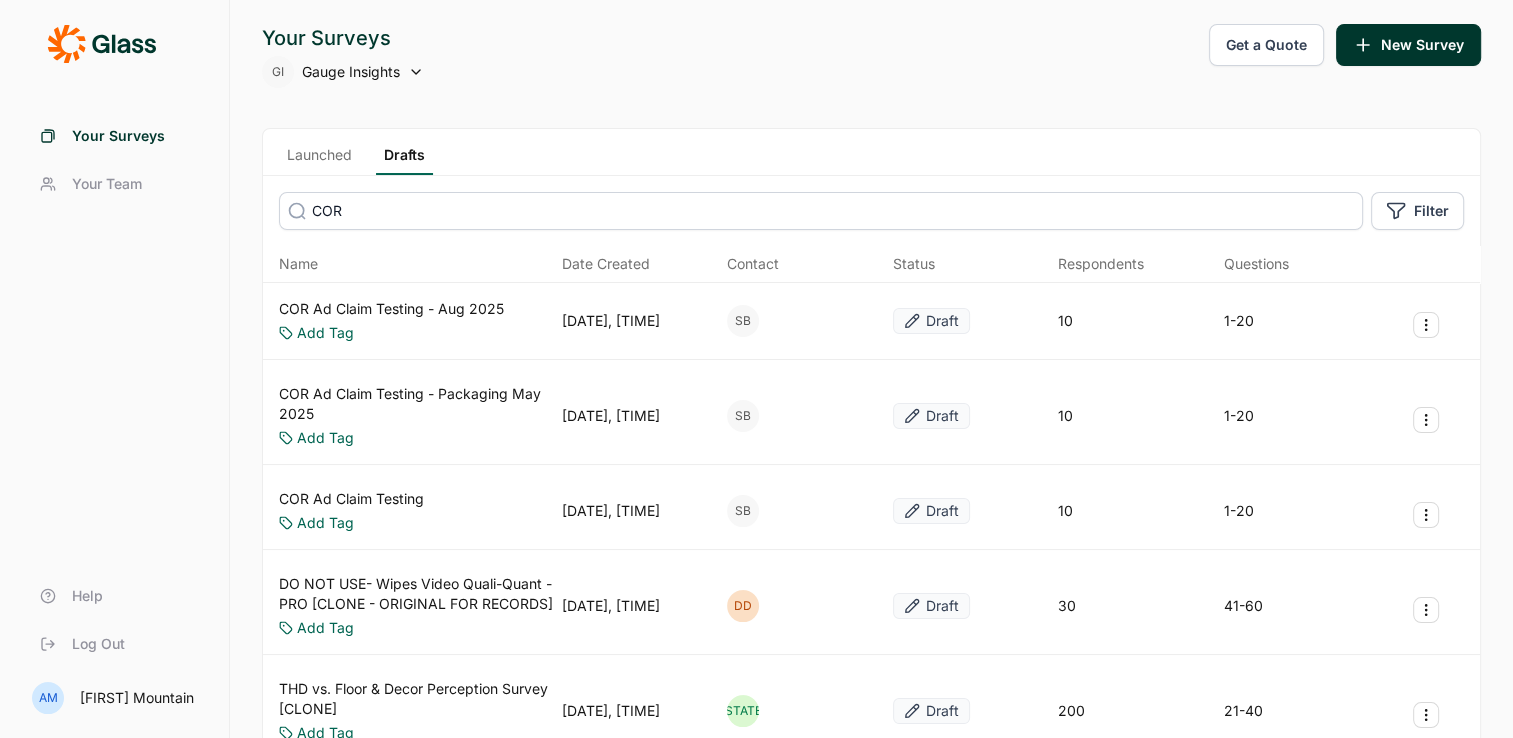 type on "COR" 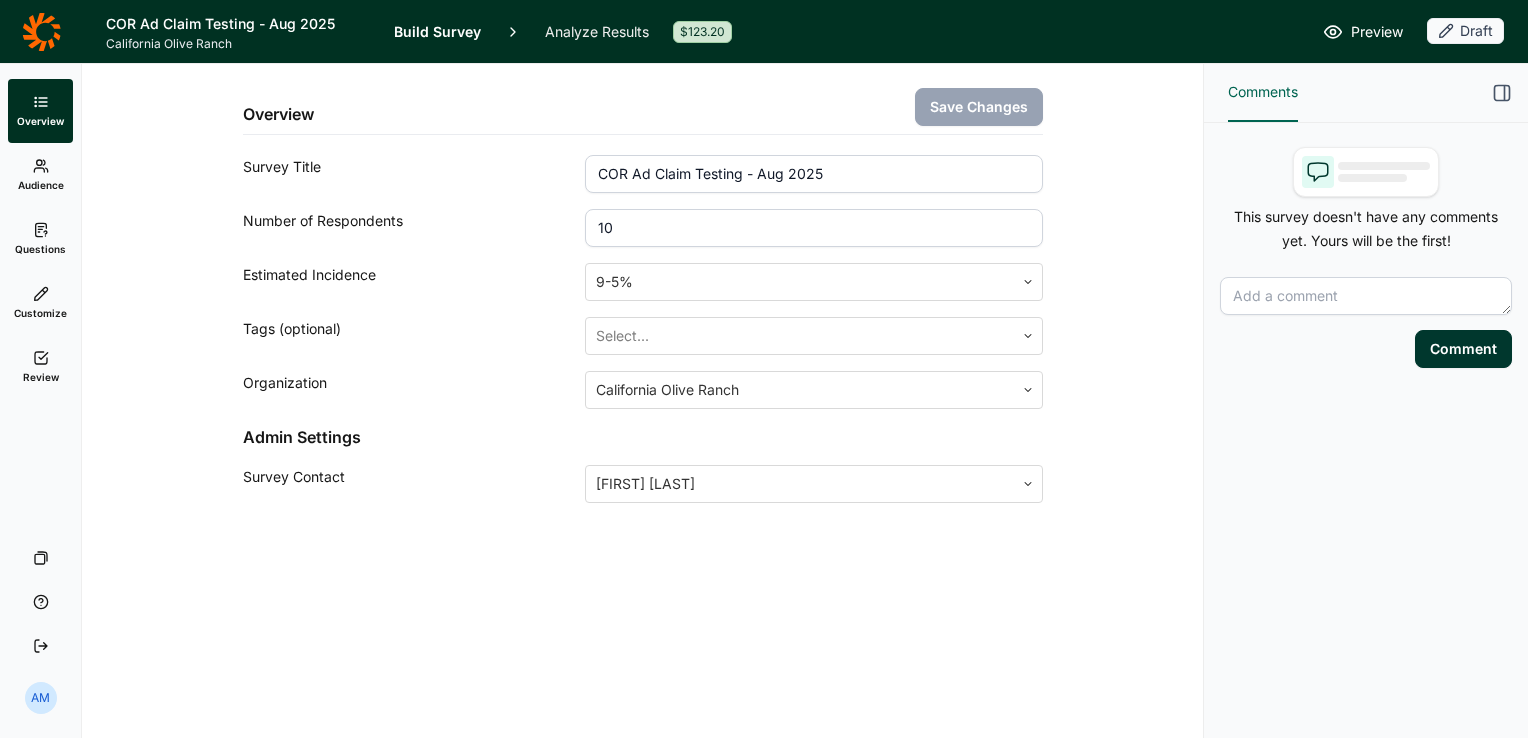 click on "Audience" at bounding box center (40, 175) 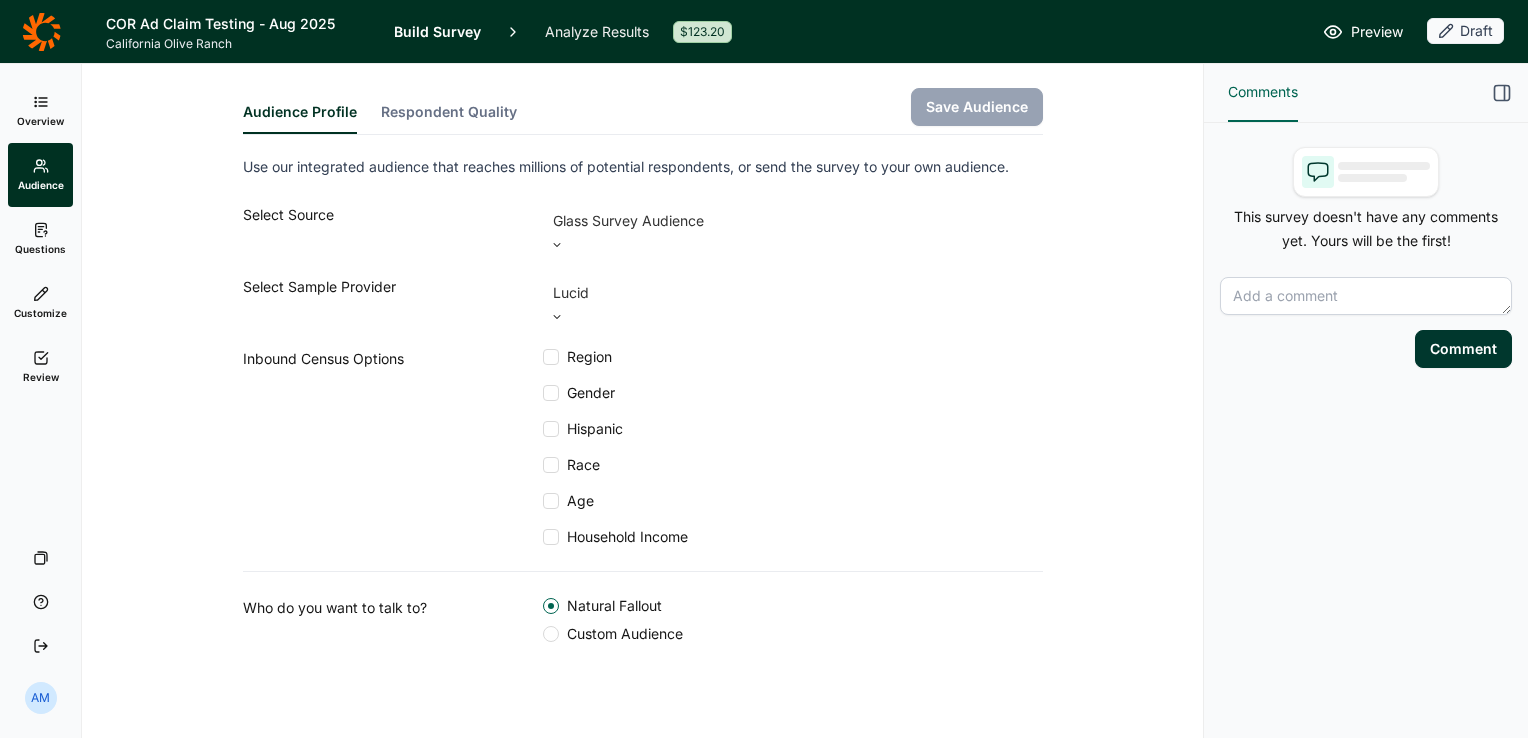 click 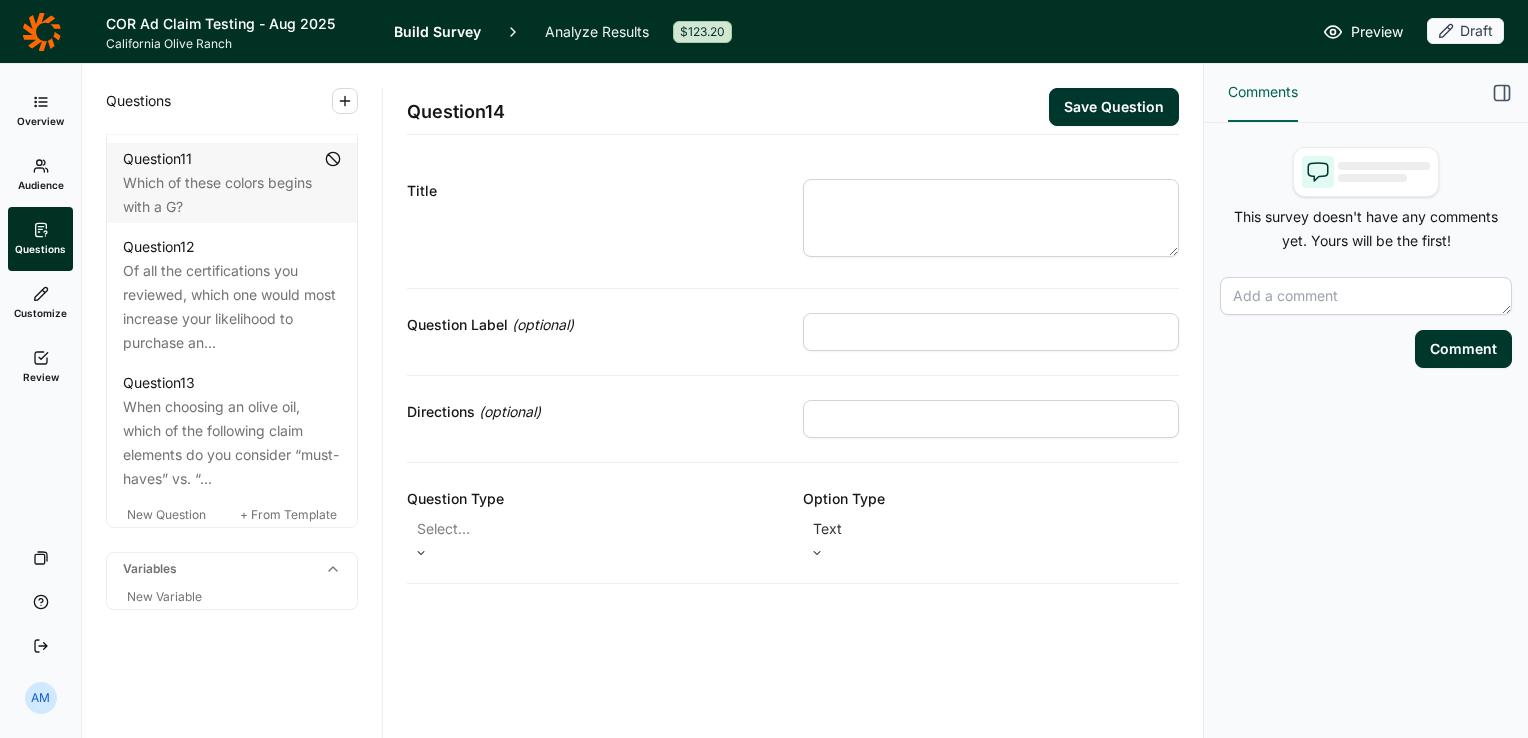 scroll, scrollTop: 2144, scrollLeft: 0, axis: vertical 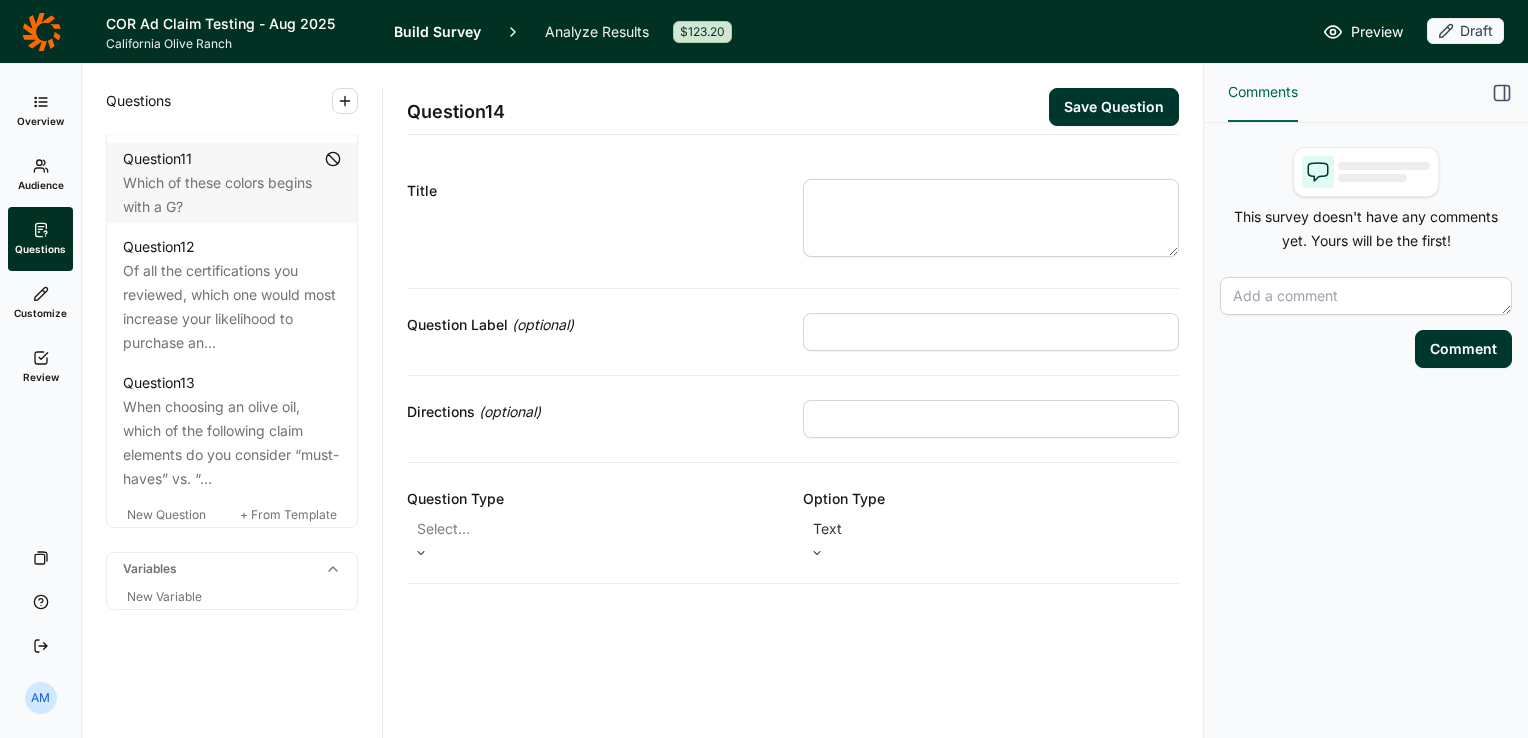 click on "Review" at bounding box center (40, 367) 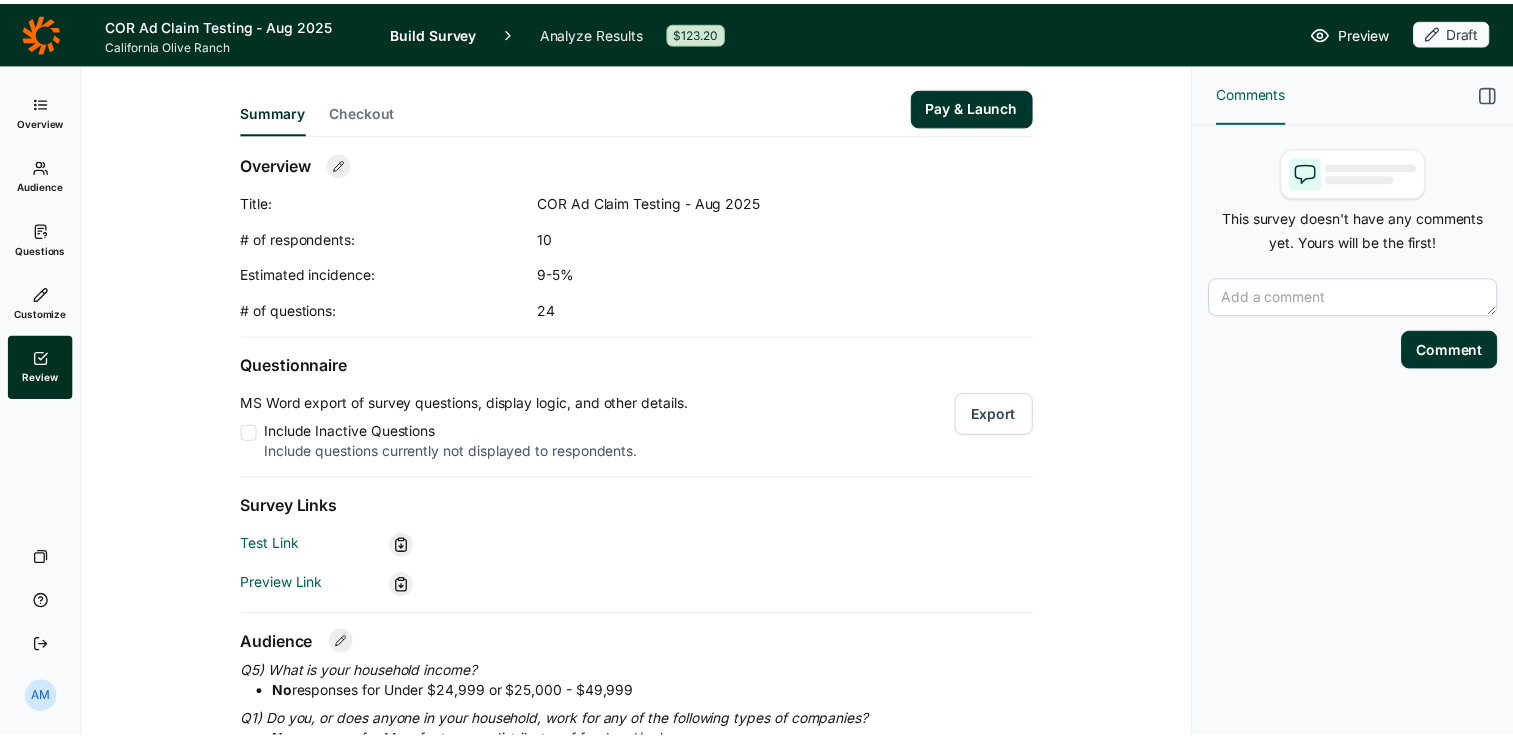 scroll, scrollTop: 0, scrollLeft: 0, axis: both 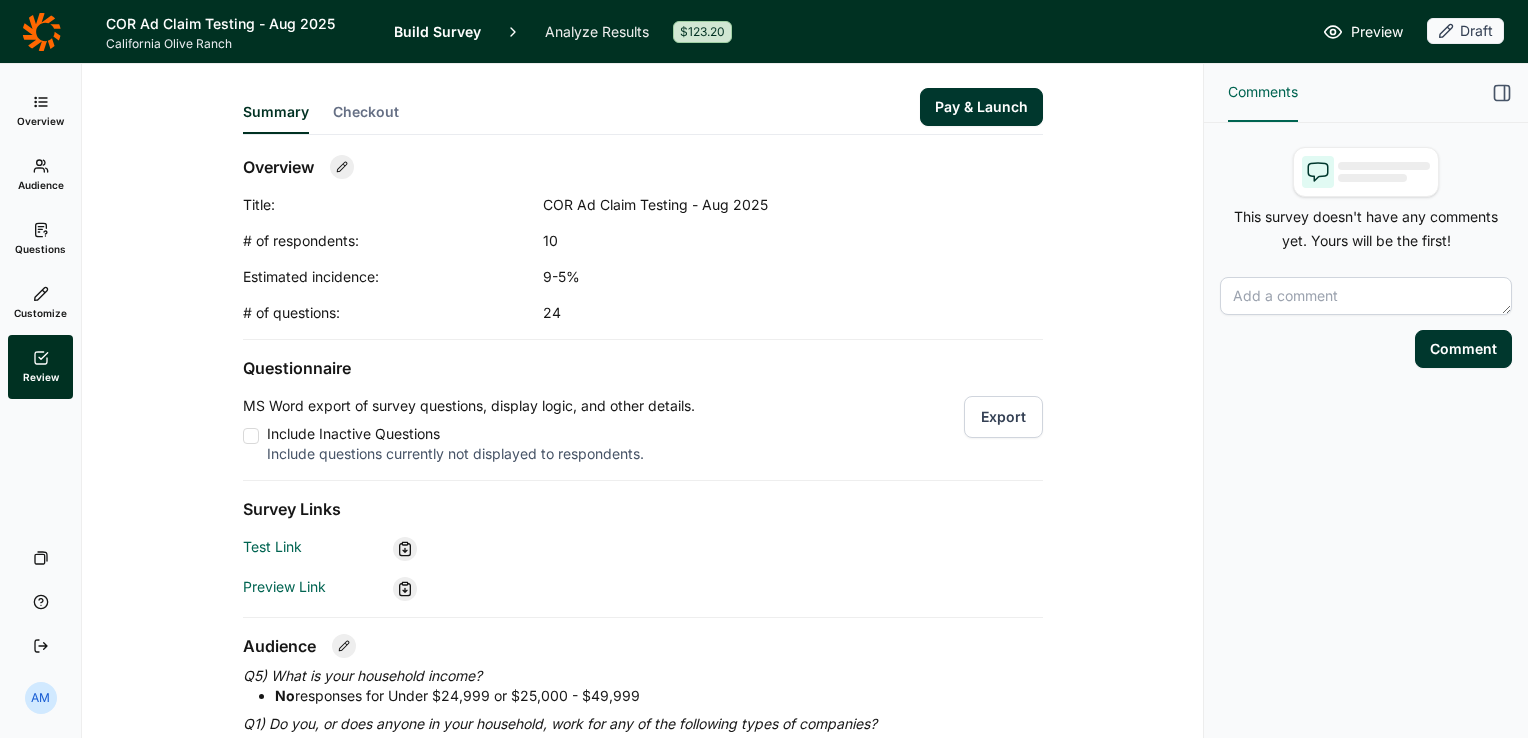 click 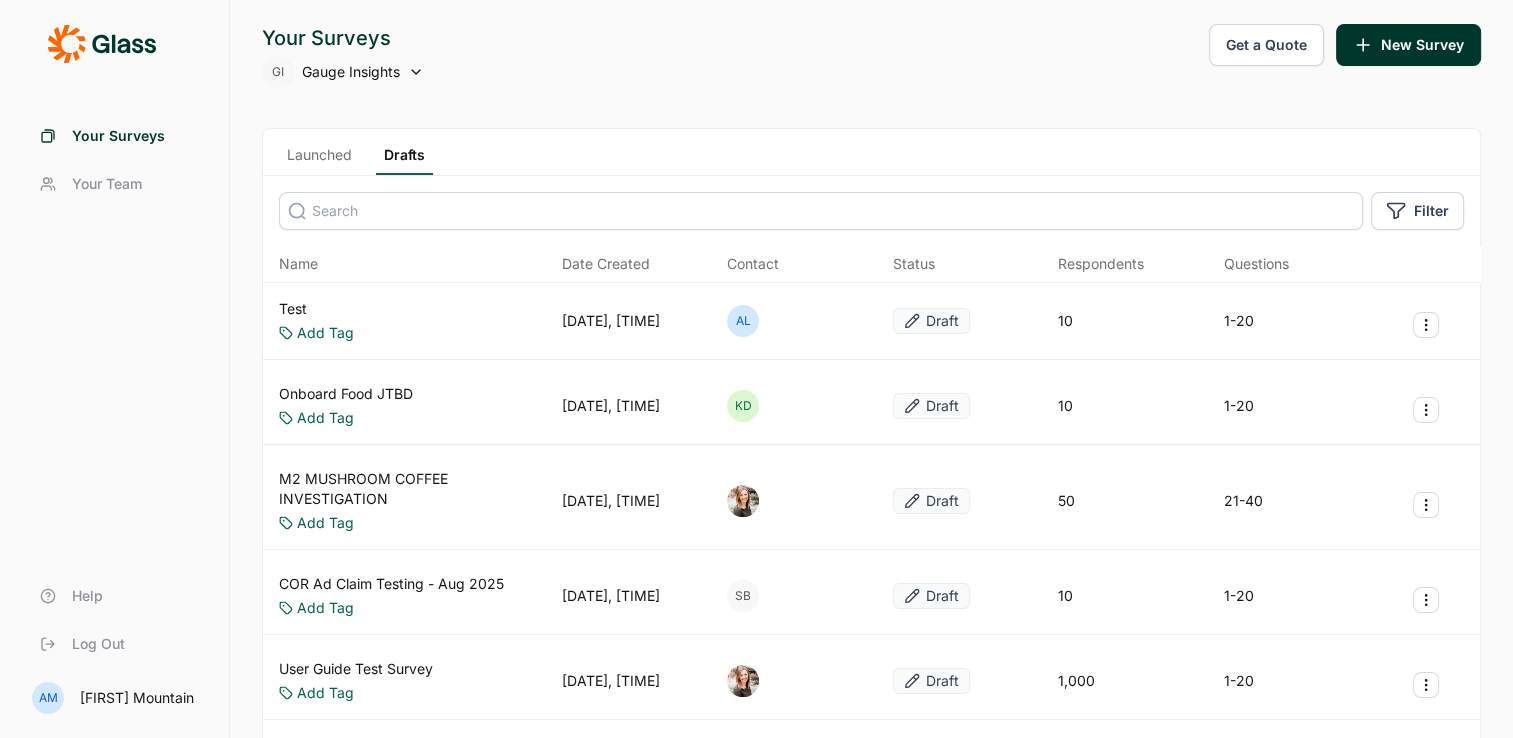 click on "Launched" at bounding box center (319, 160) 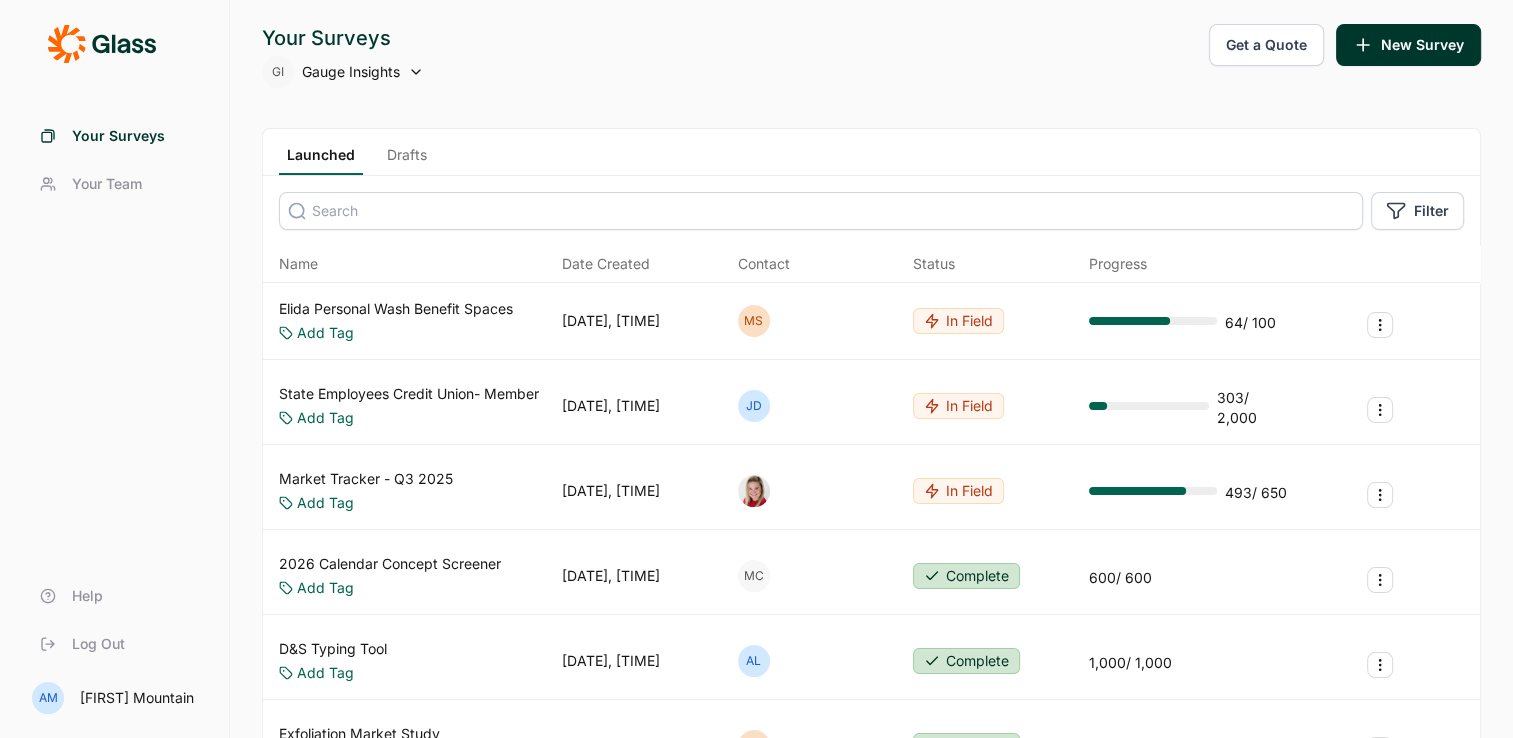 click at bounding box center [821, 211] 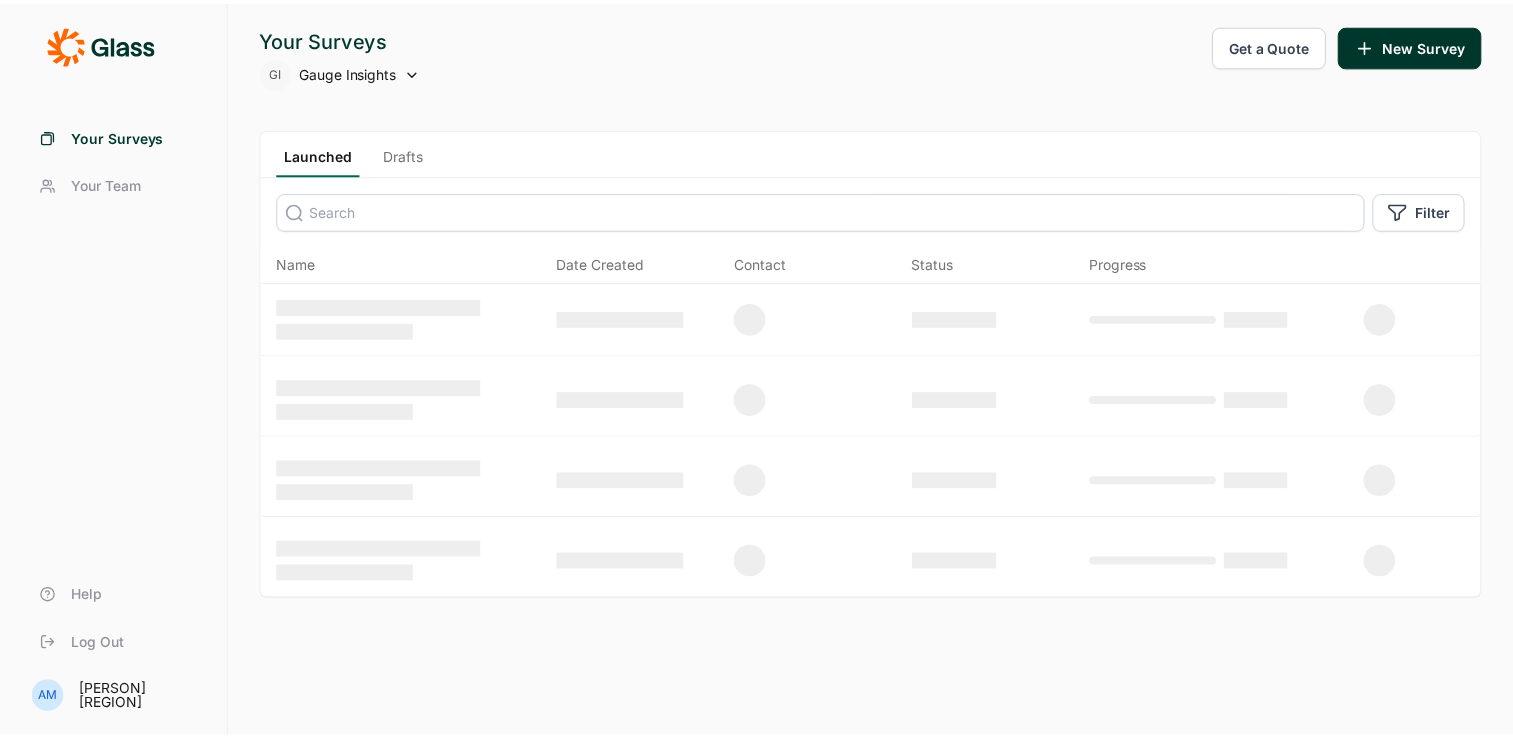 scroll, scrollTop: 0, scrollLeft: 0, axis: both 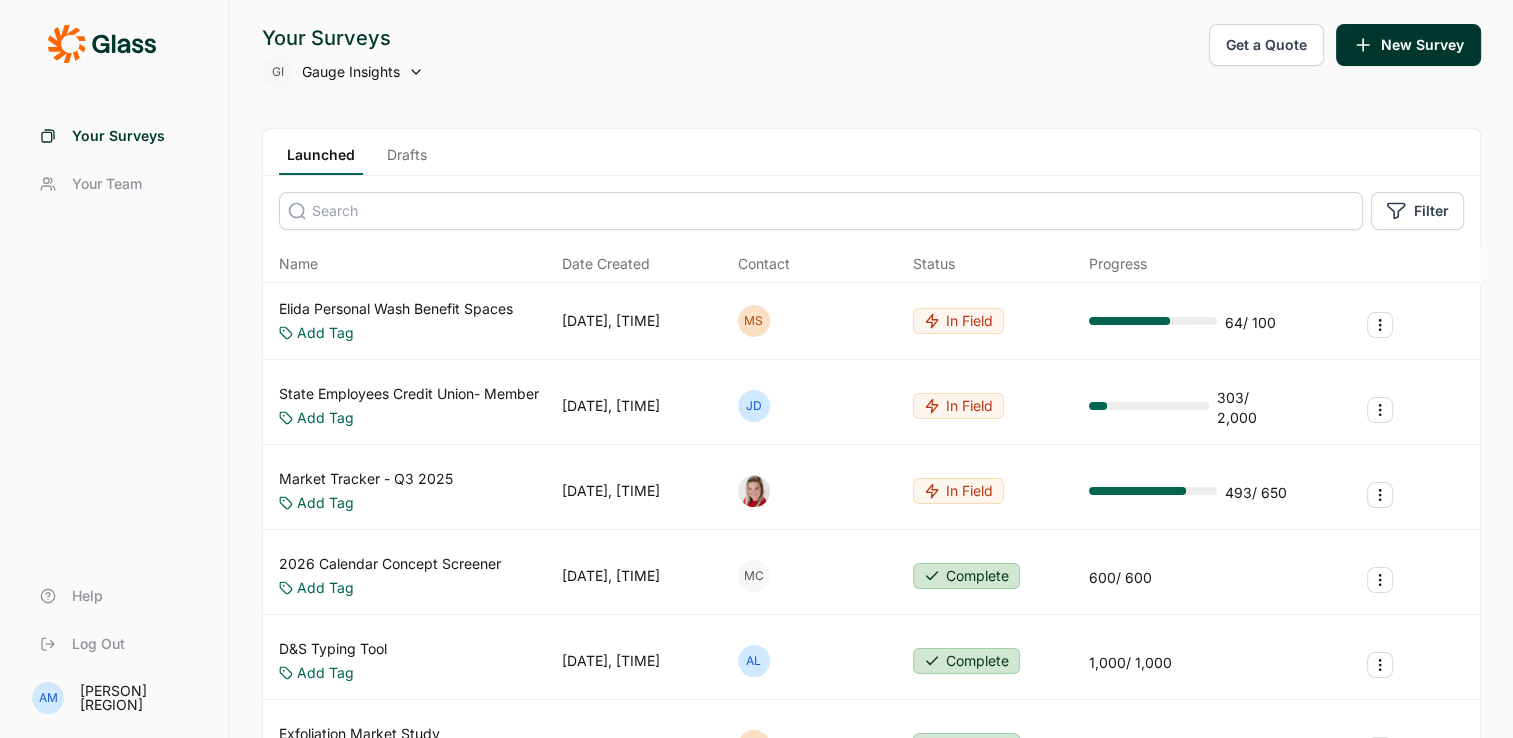 click at bounding box center (821, 211) 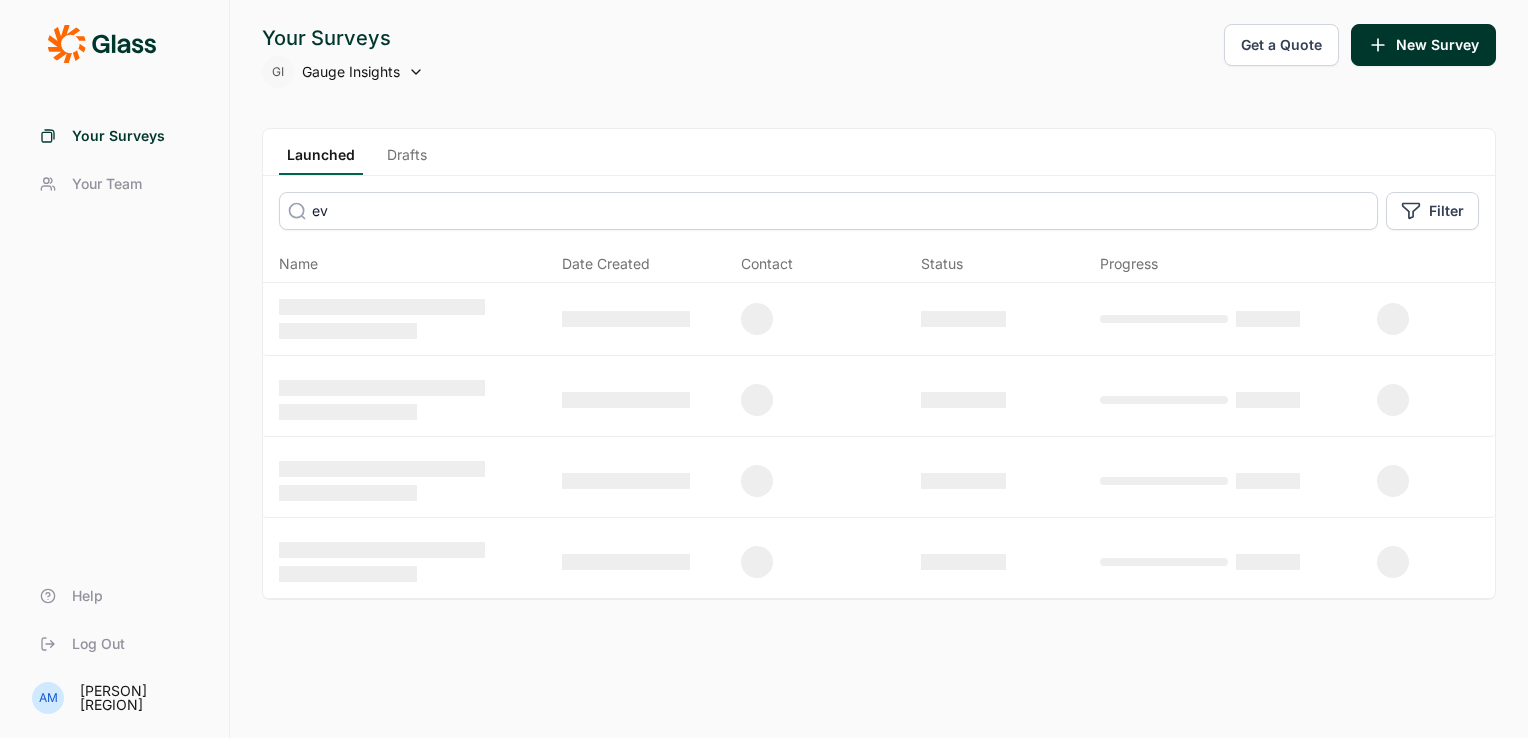 type on "e" 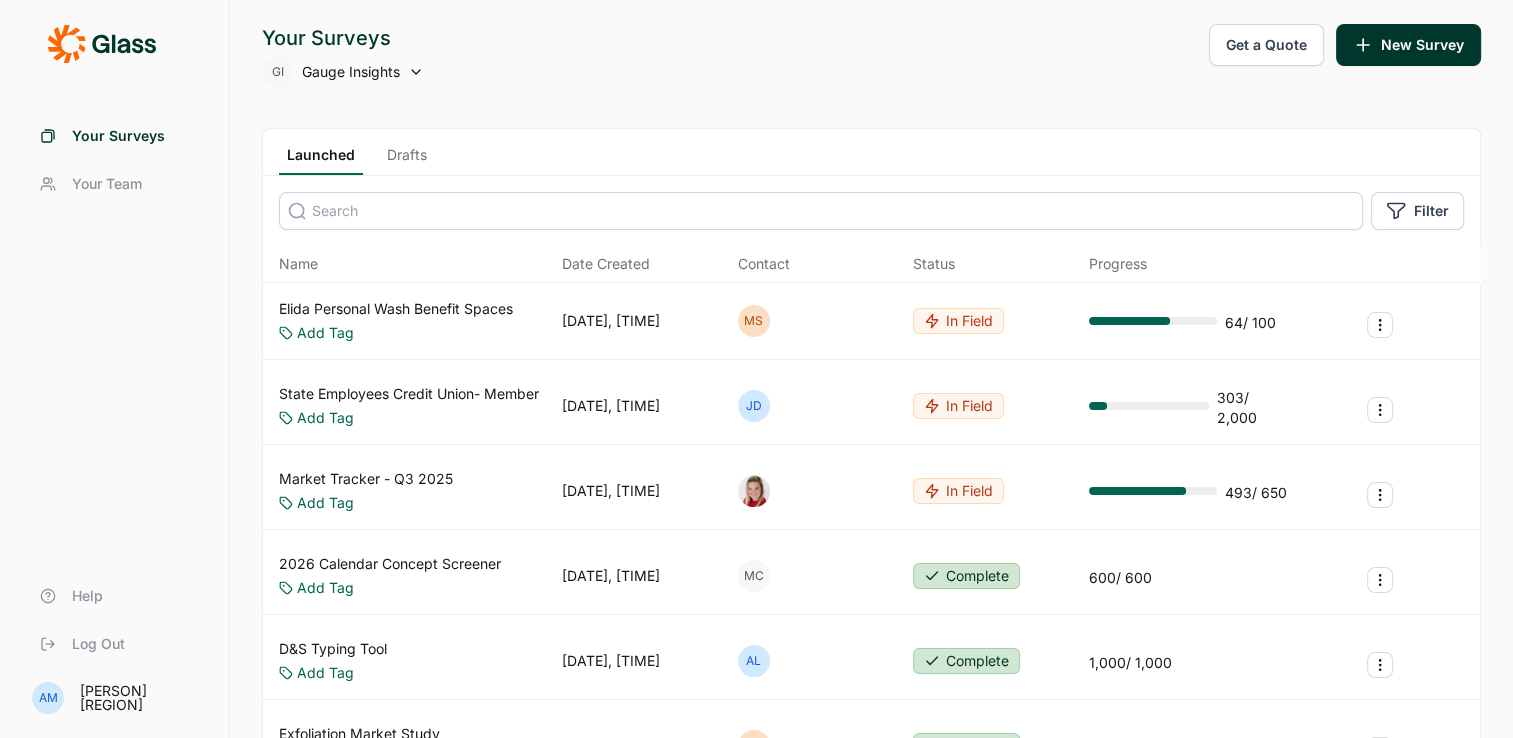 click on "Drafts" at bounding box center (407, 160) 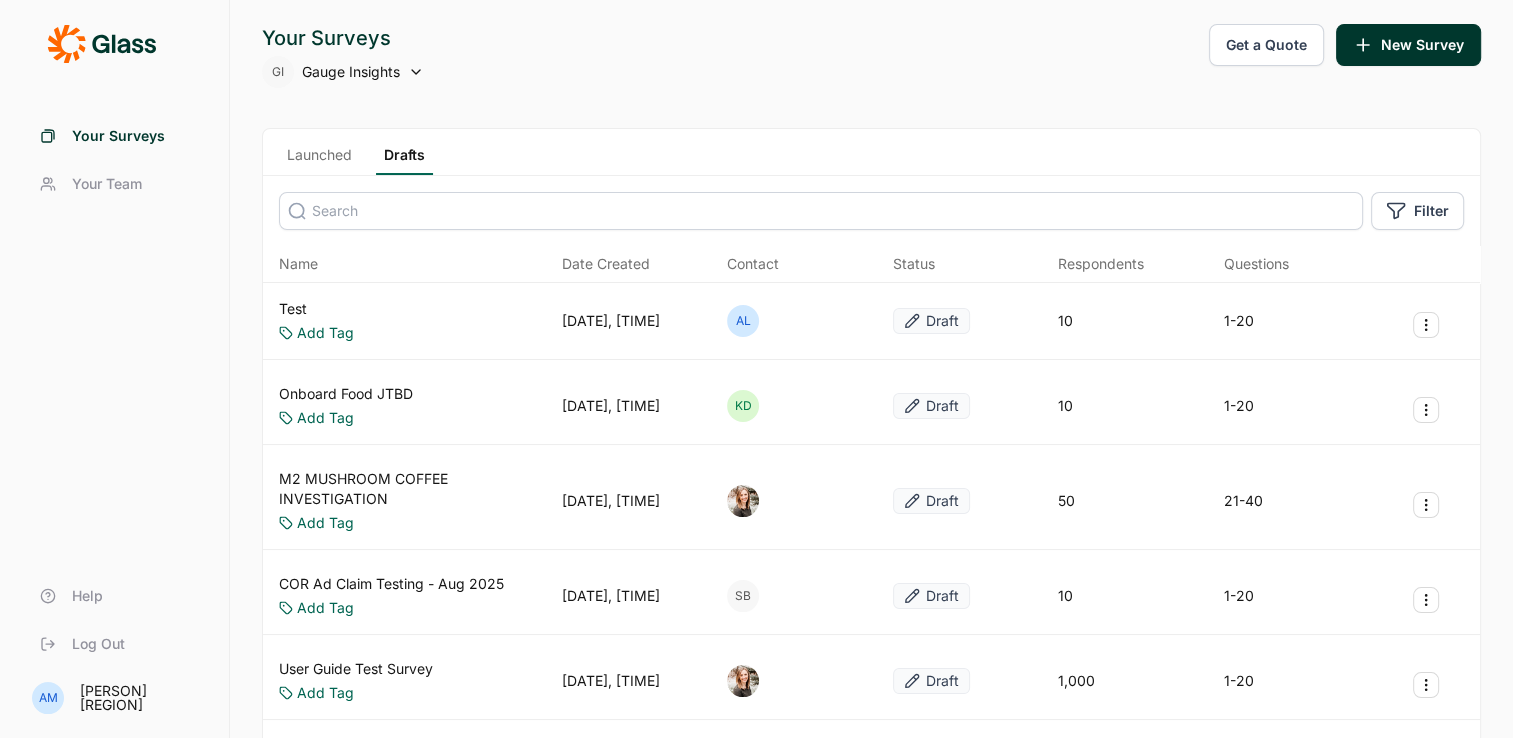 click on "Launched" at bounding box center [319, 160] 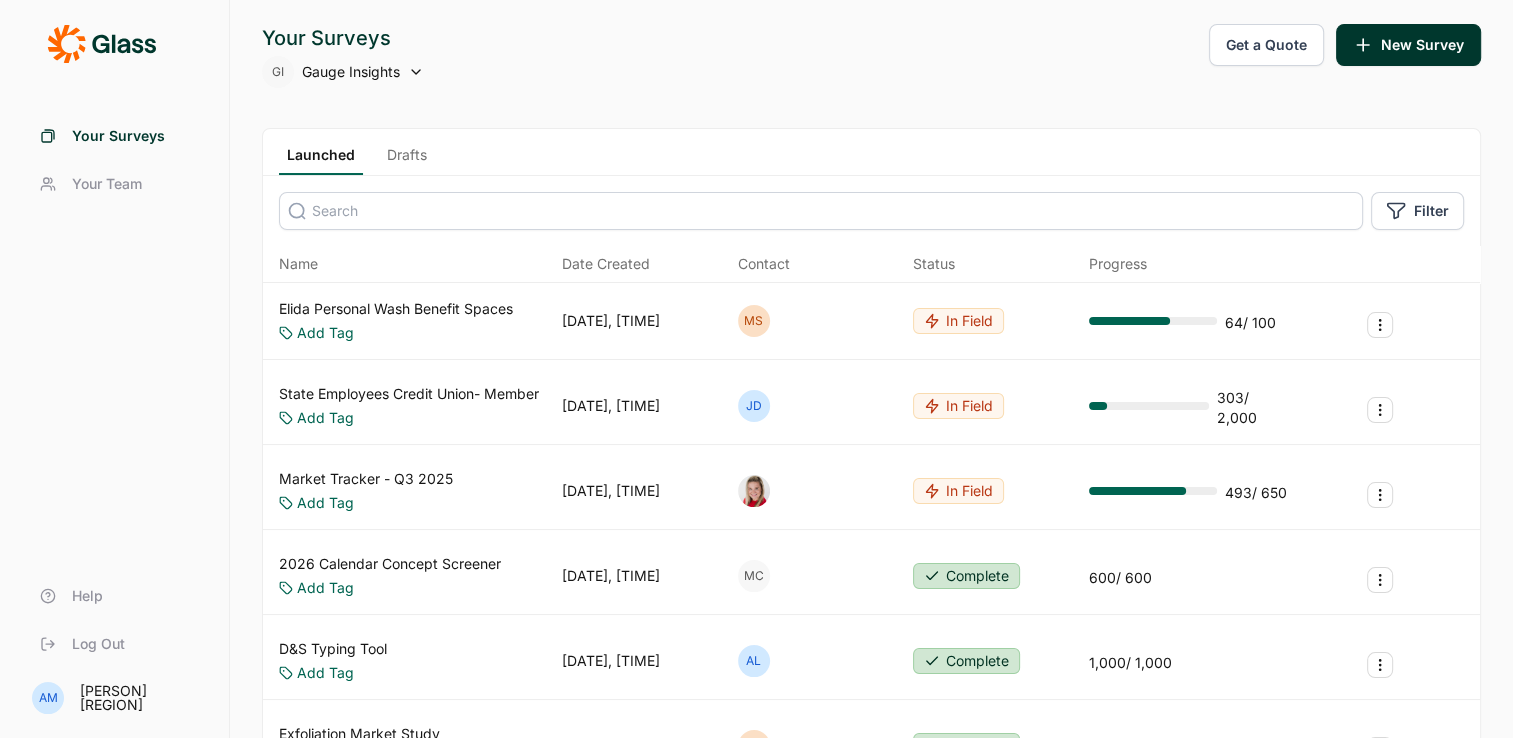 click at bounding box center [821, 211] 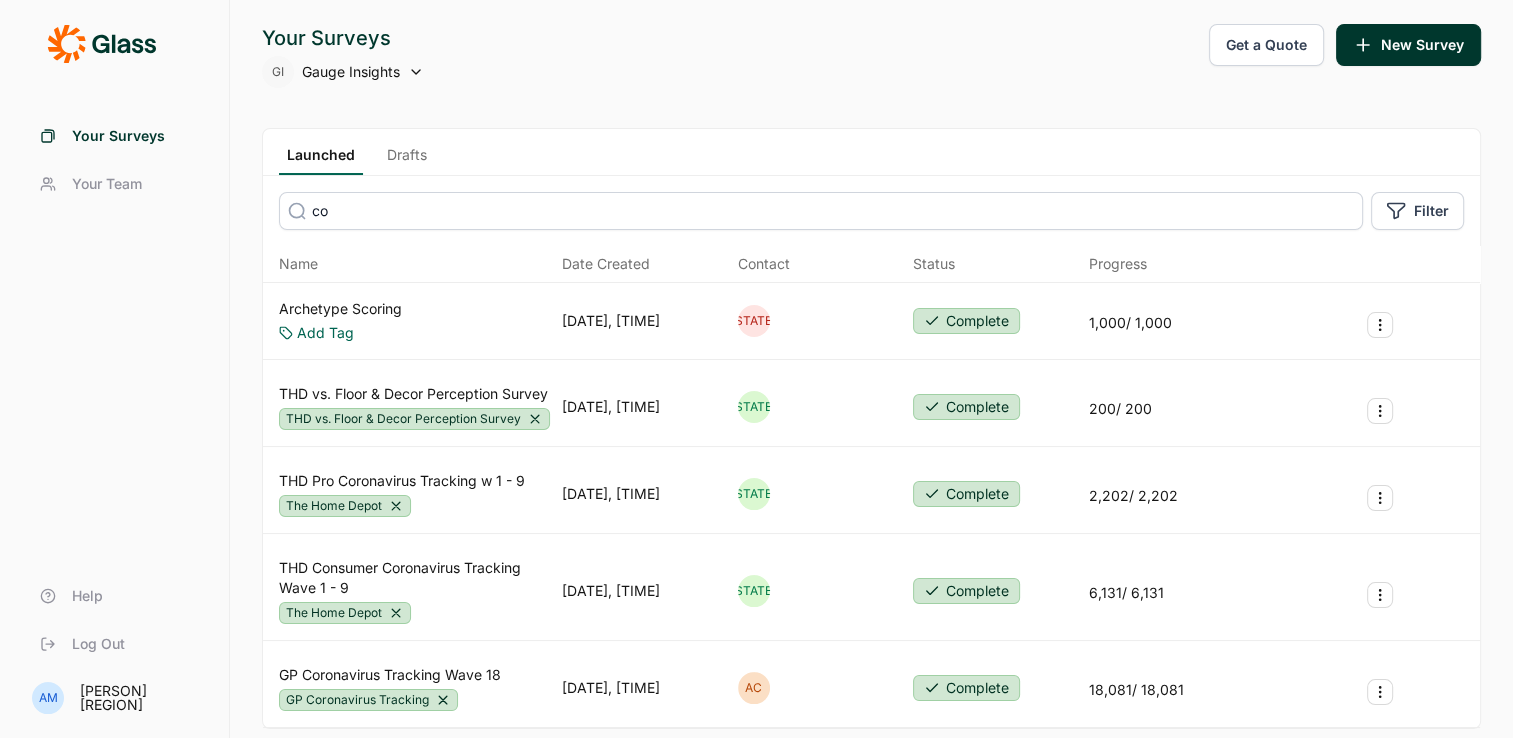 type on "c" 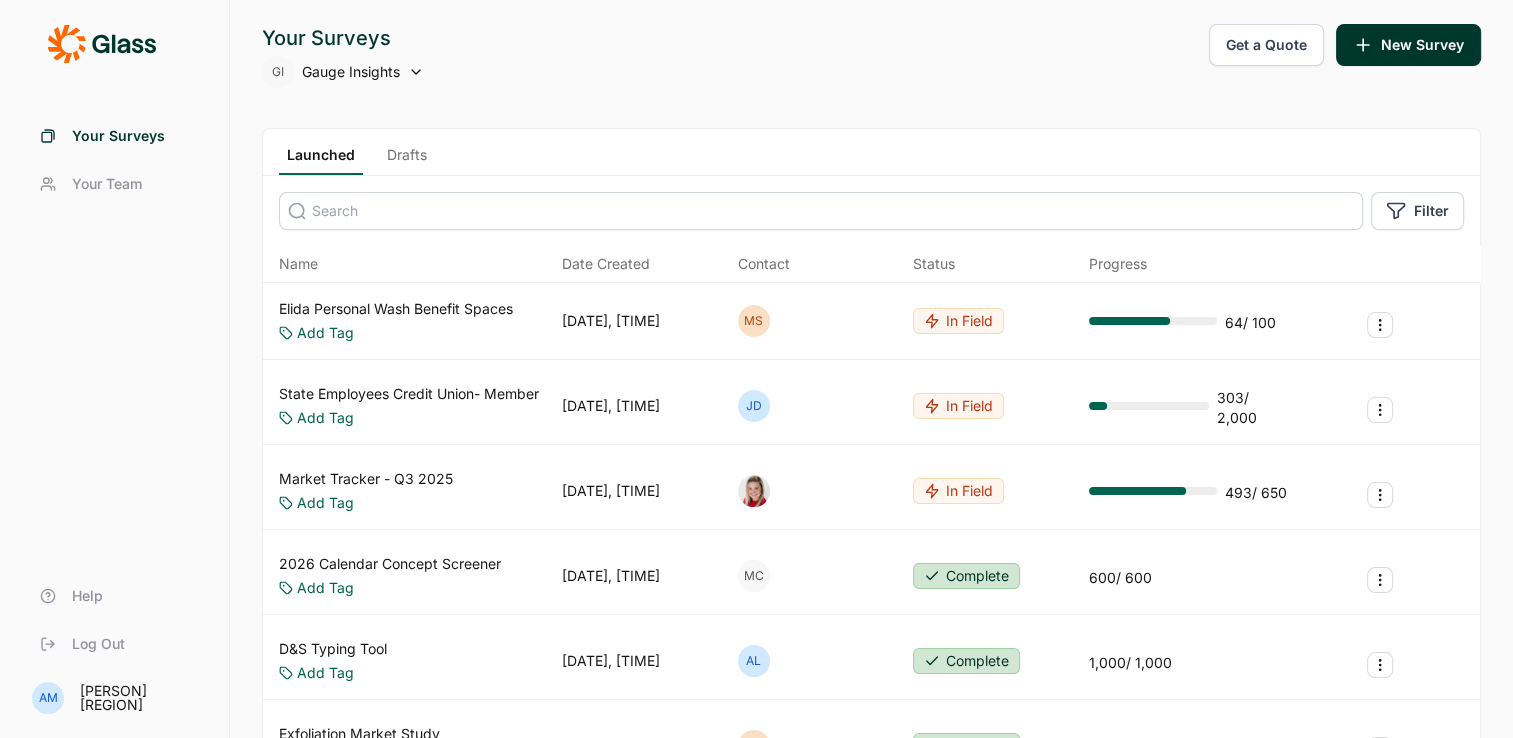 type 